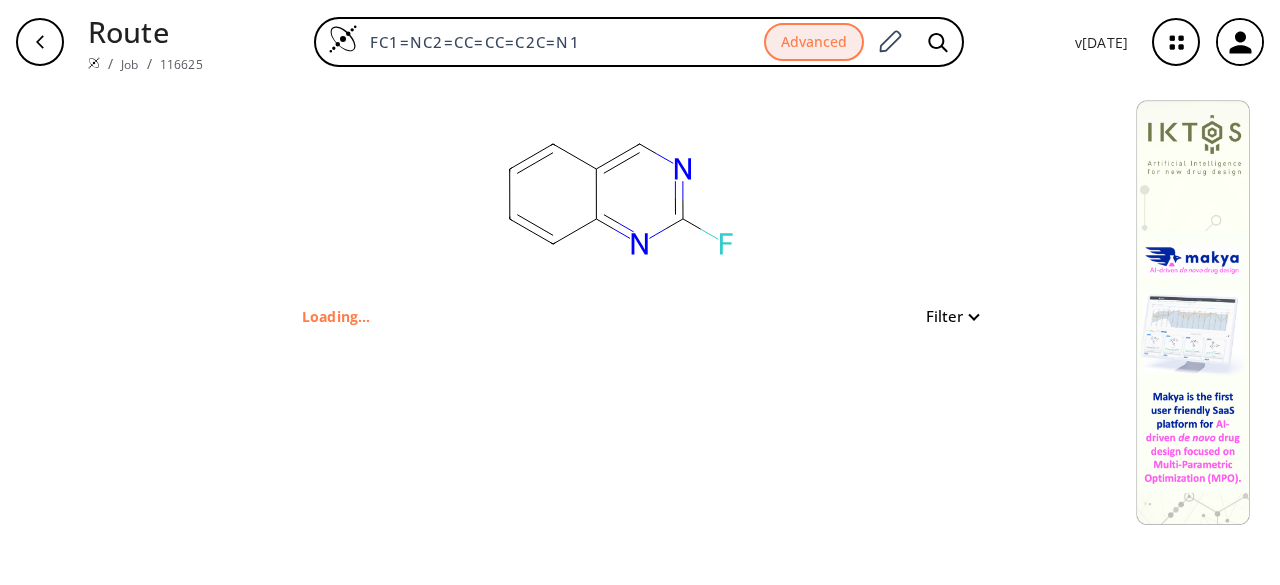 scroll, scrollTop: 0, scrollLeft: 0, axis: both 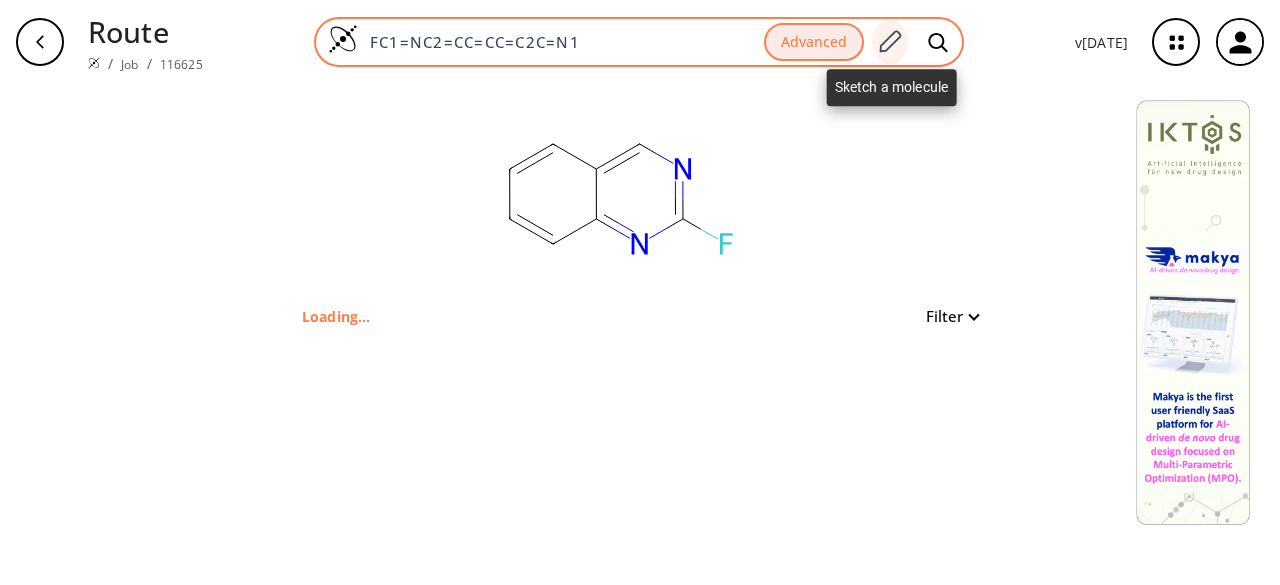 click 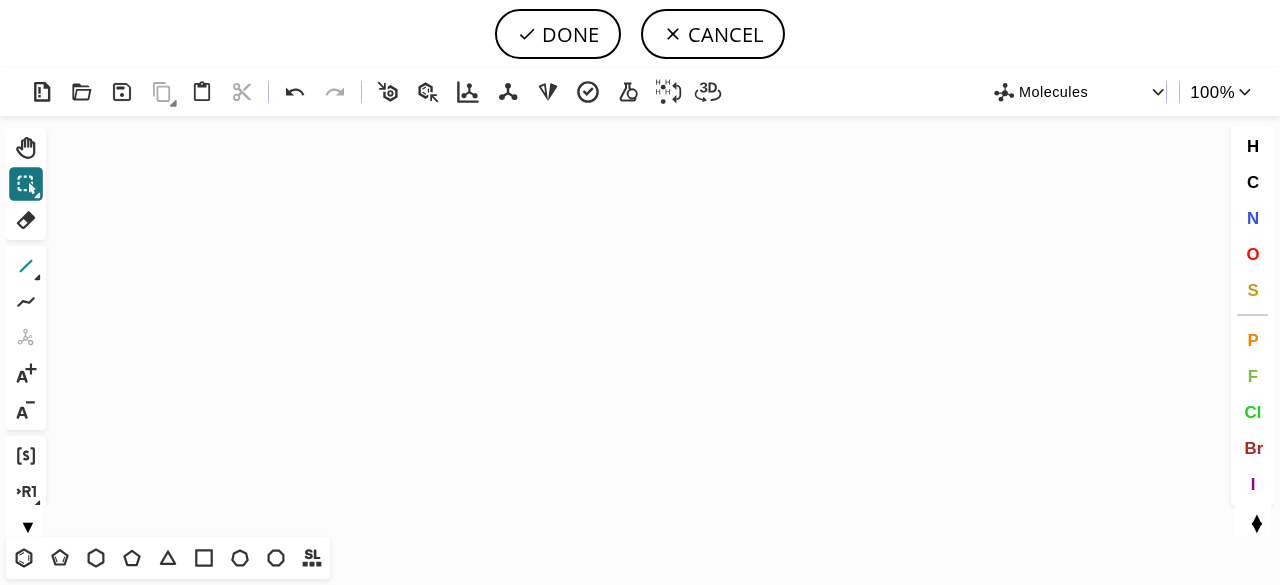 click 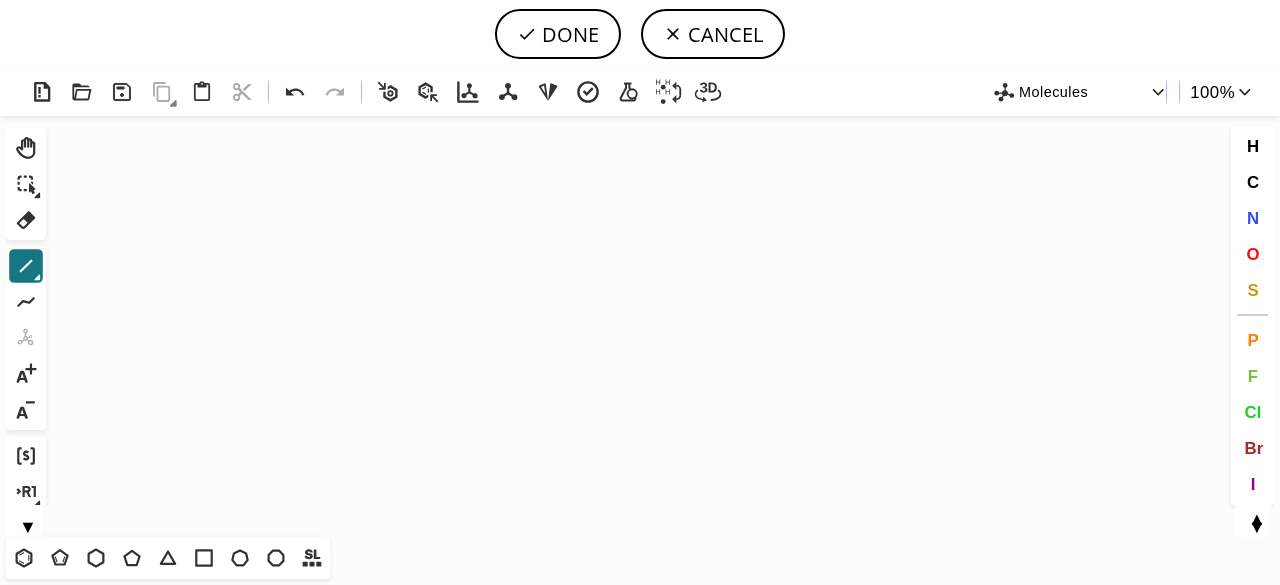 click on "Created with [PERSON_NAME] 2.3.0" 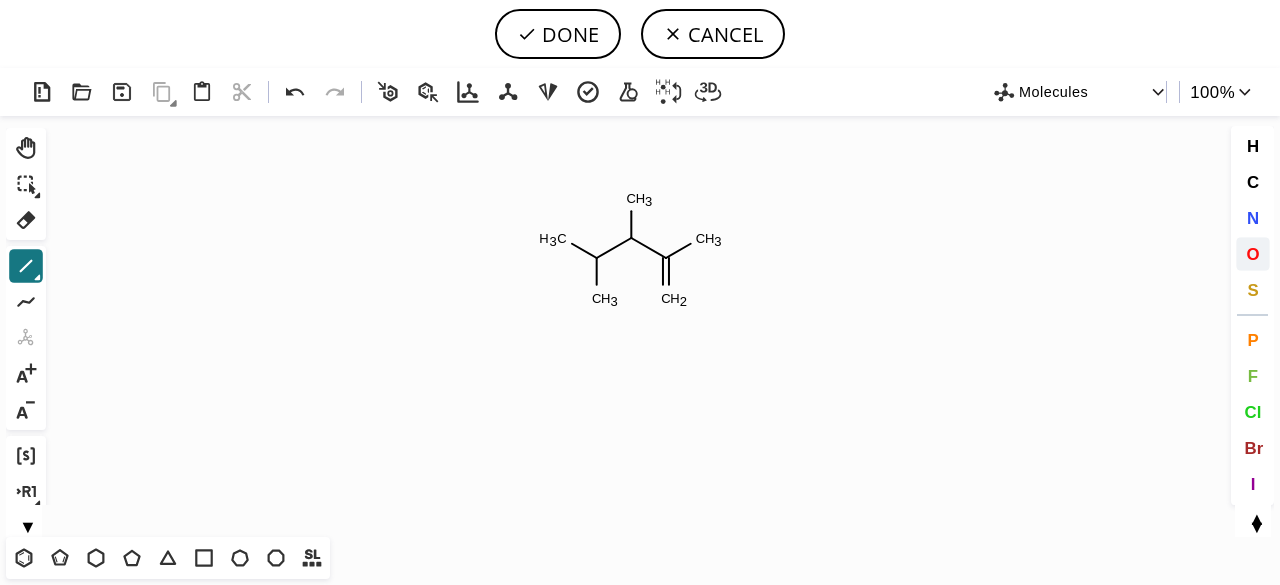 click on "O" at bounding box center [1252, 253] 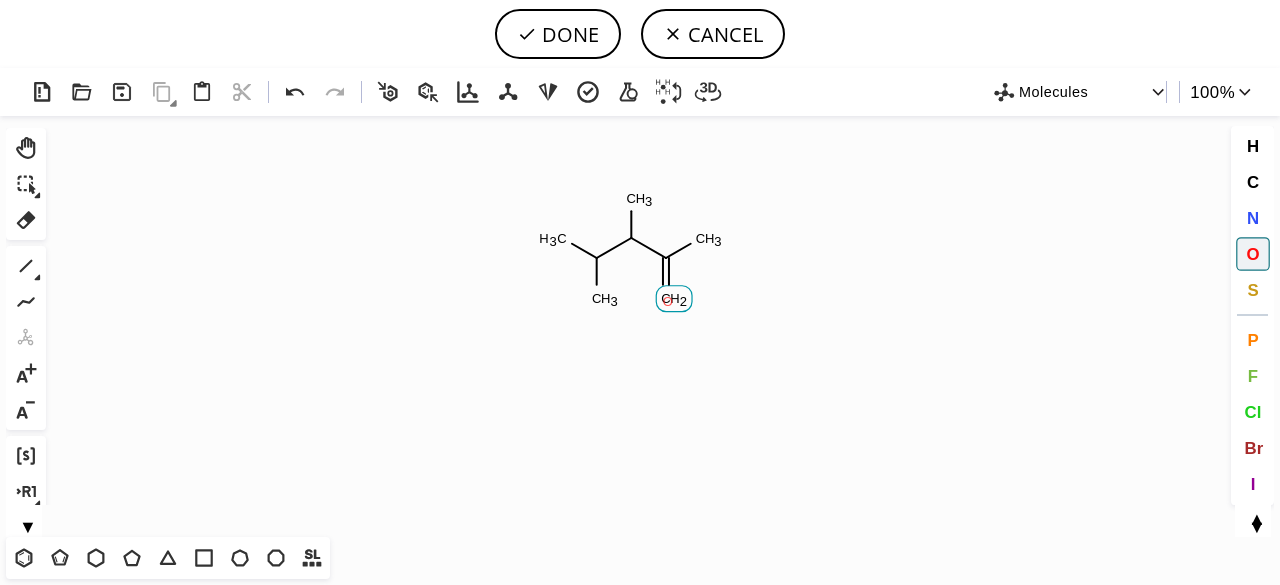 click on "O" 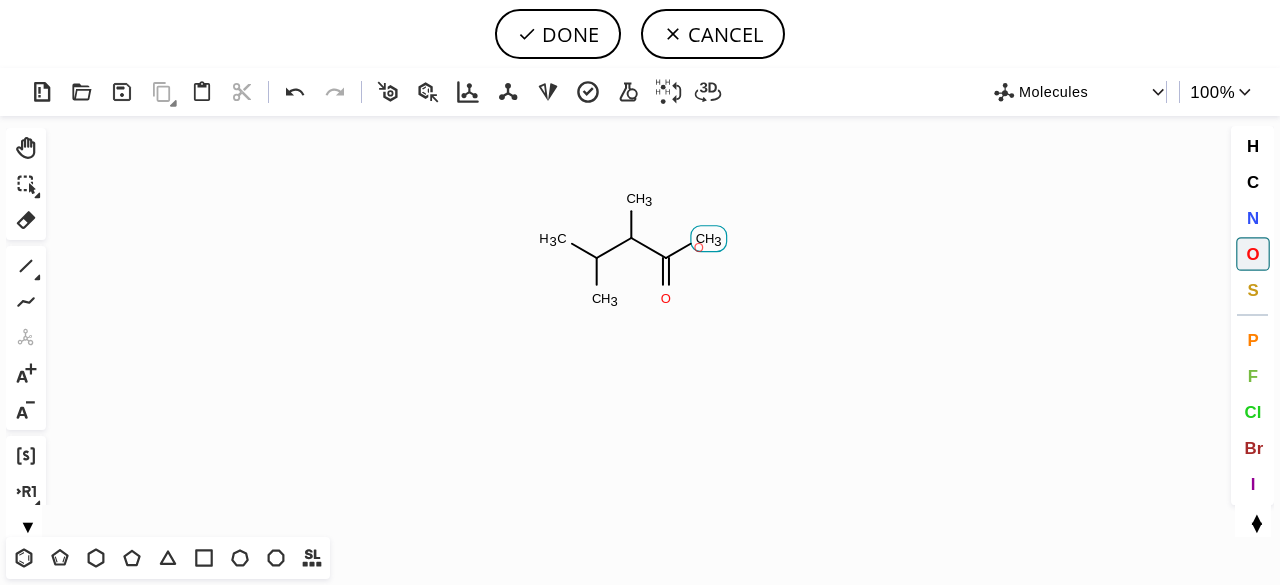 click on "O" 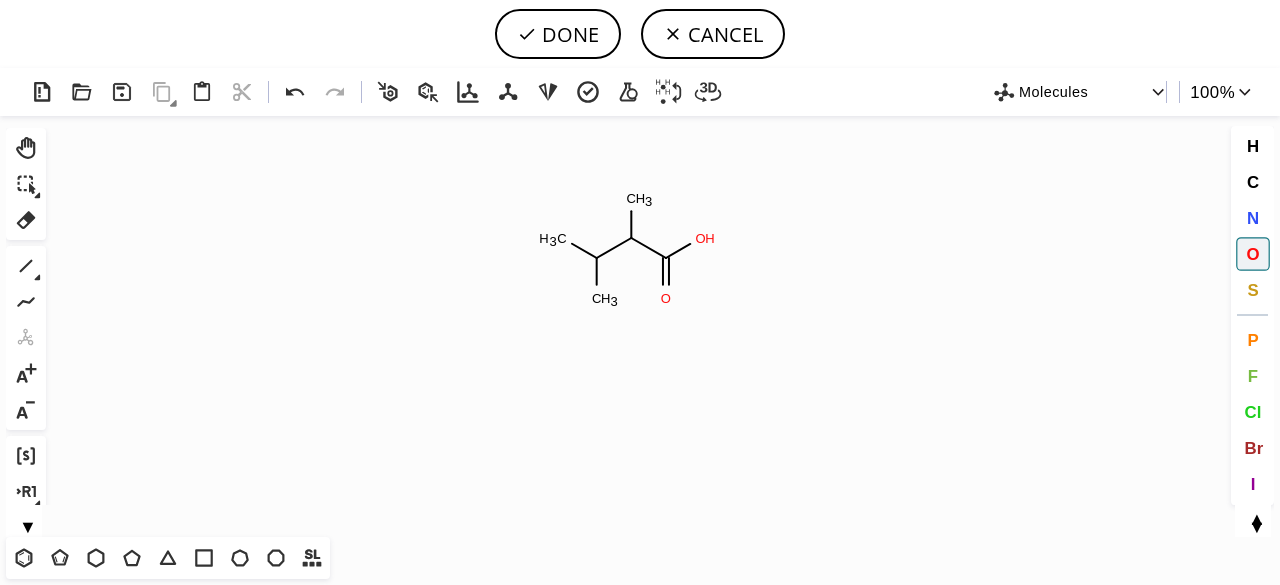 drag, startPoint x: 1258, startPoint y: 213, endPoint x: 724, endPoint y: 248, distance: 535.14575 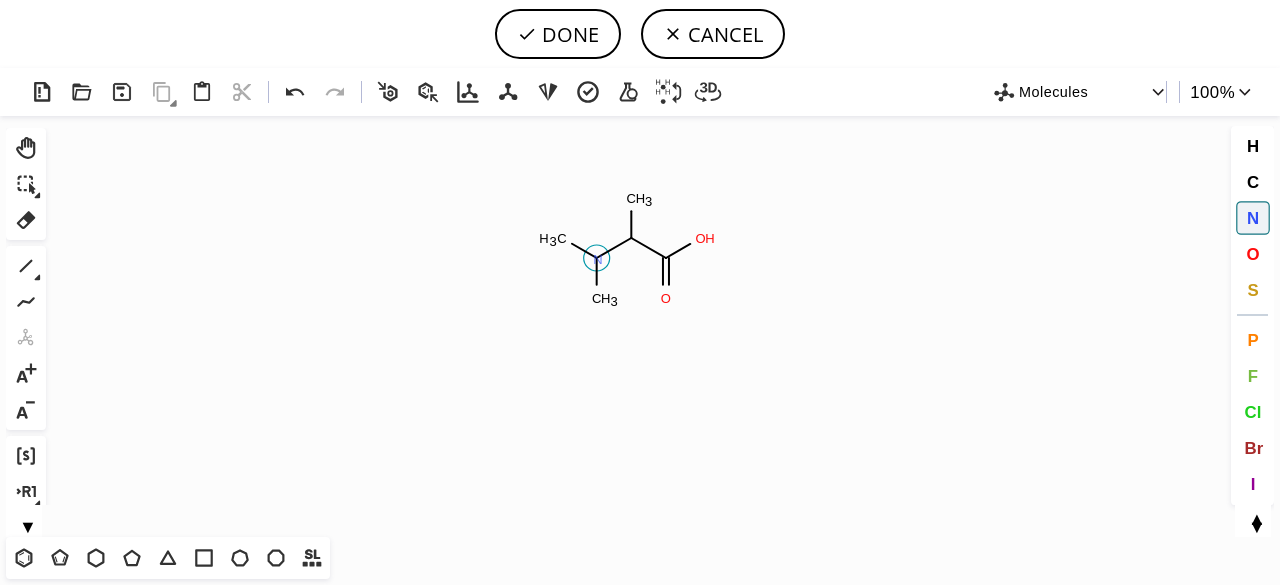 click on "N" 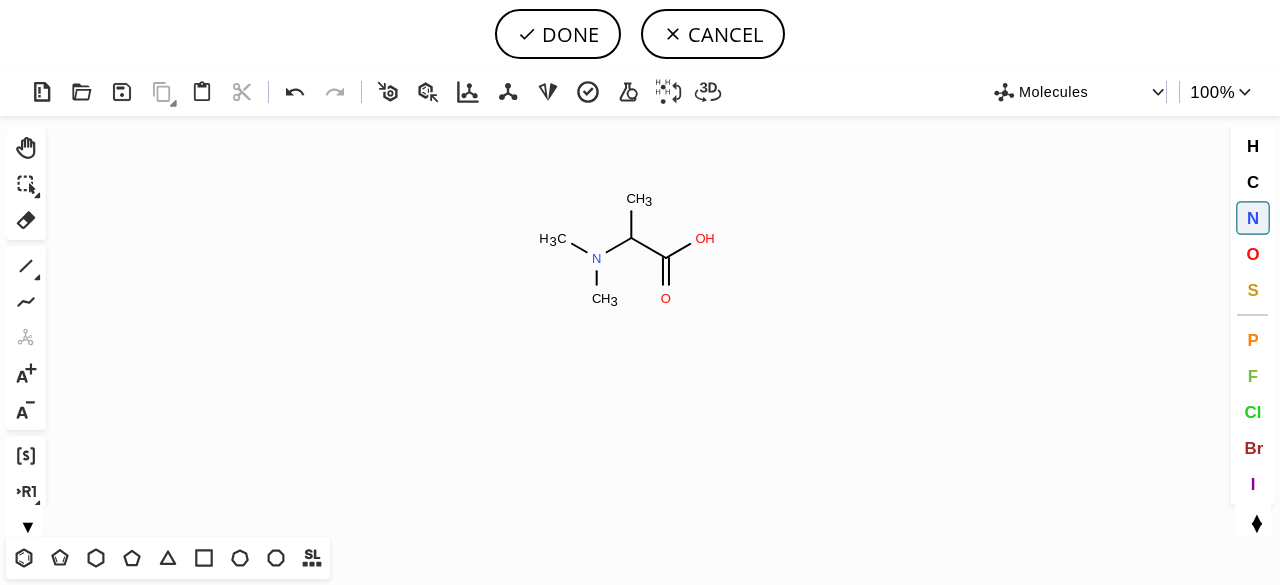 drag, startPoint x: 29, startPoint y: 267, endPoint x: 68, endPoint y: 273, distance: 39.45884 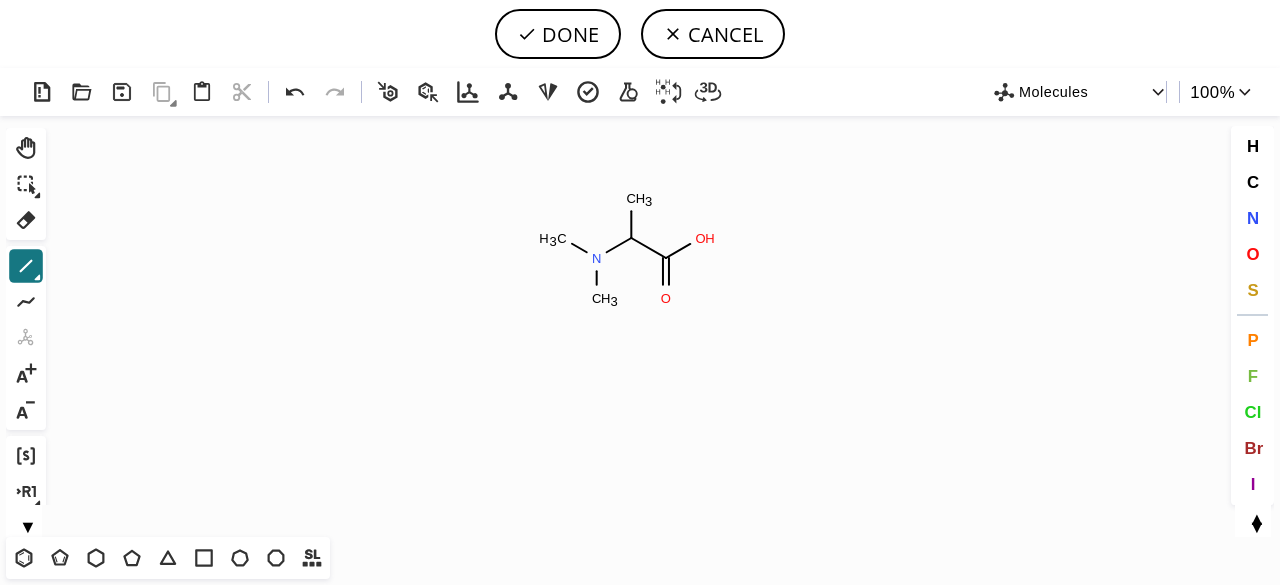drag, startPoint x: 712, startPoint y: 242, endPoint x: 724, endPoint y: 276, distance: 36.05551 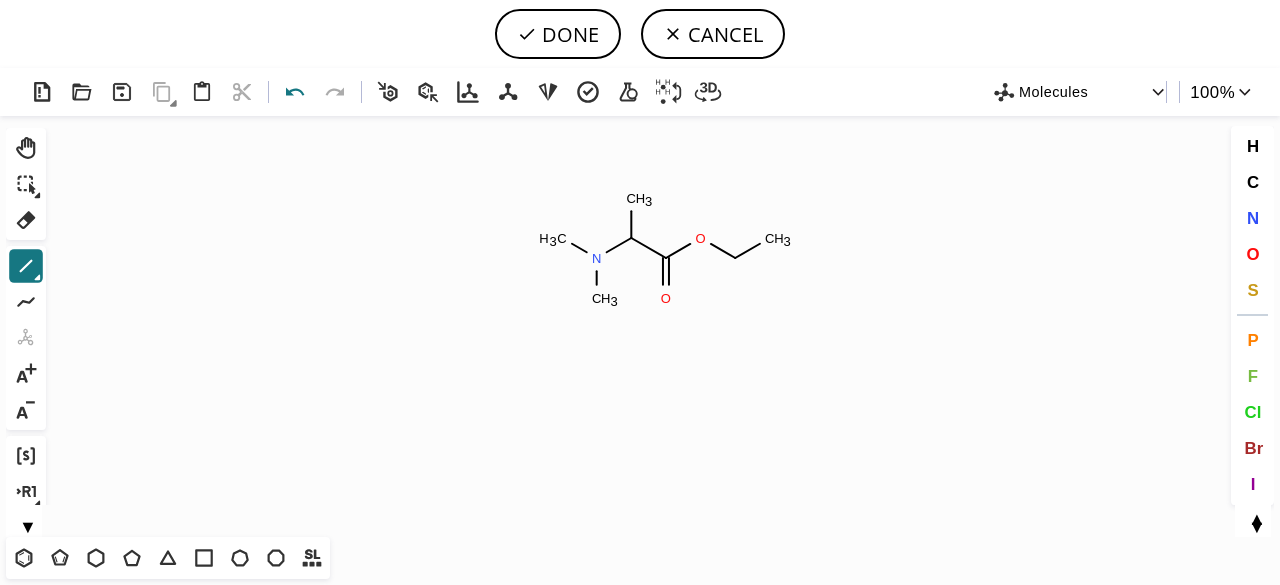 click 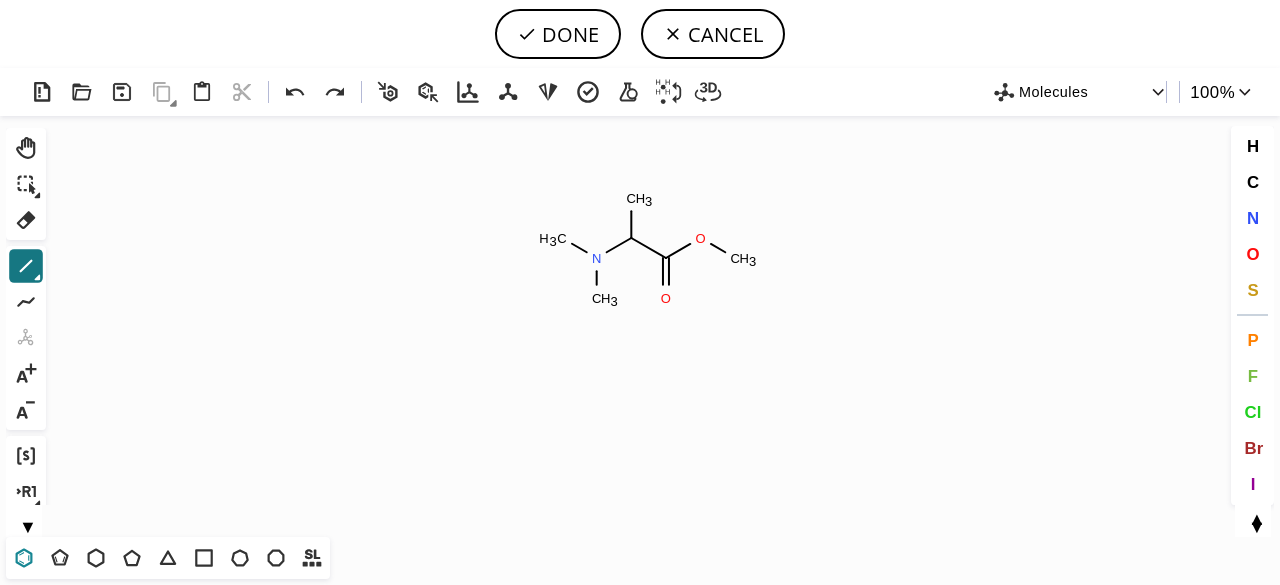 click 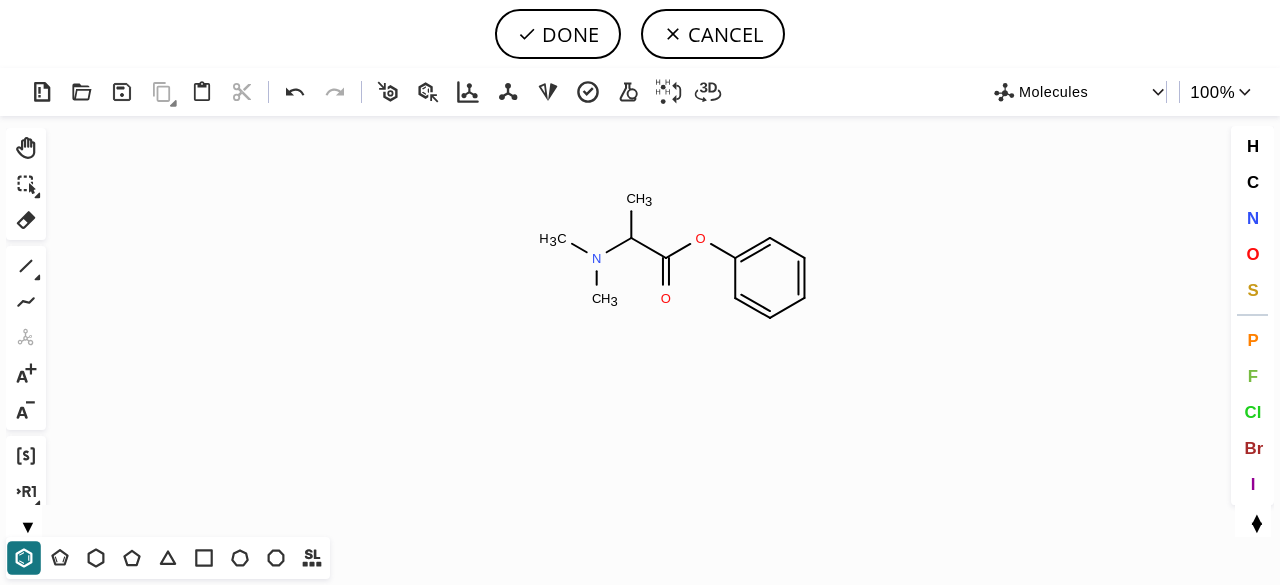 drag, startPoint x: 25, startPoint y: 269, endPoint x: 58, endPoint y: 269, distance: 33 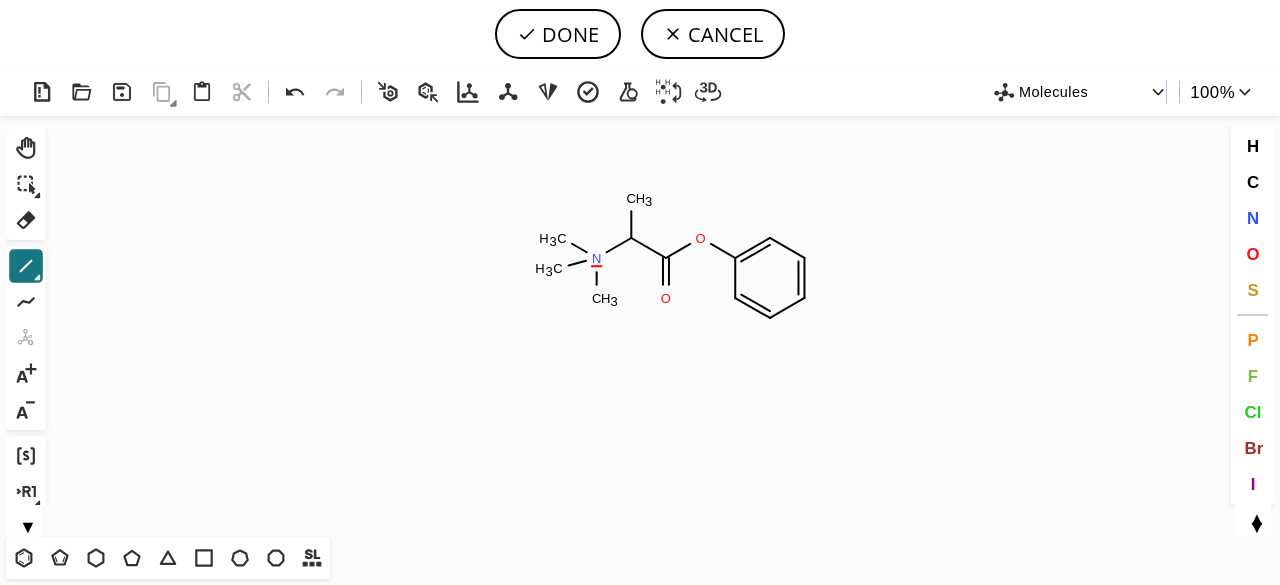 drag, startPoint x: 592, startPoint y: 257, endPoint x: 563, endPoint y: 270, distance: 31.780497 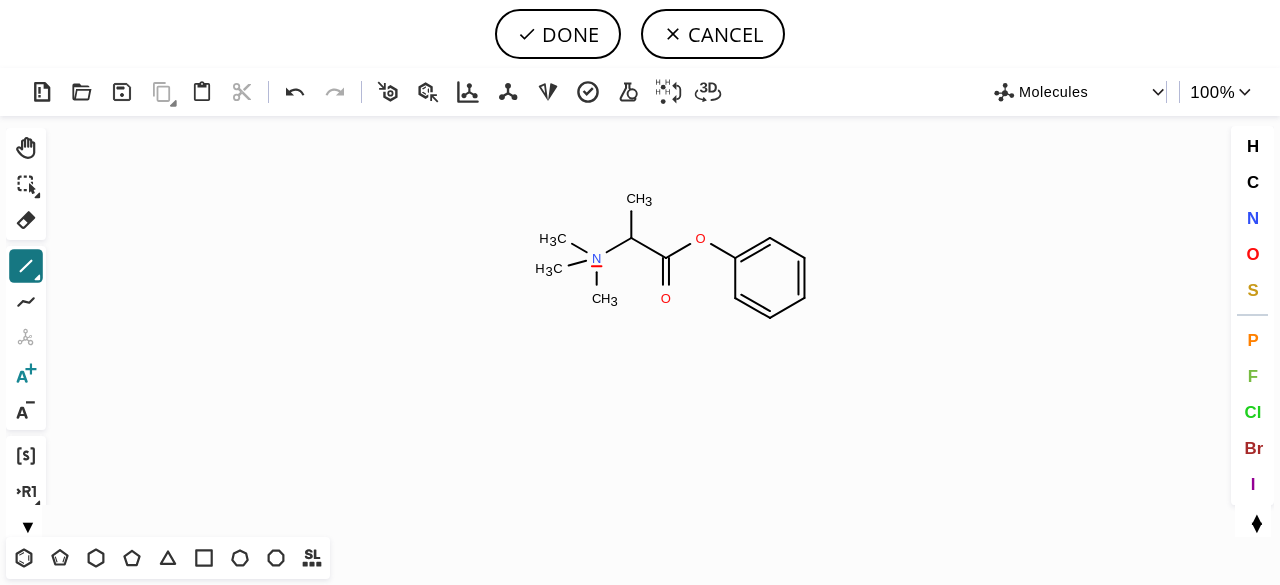 click 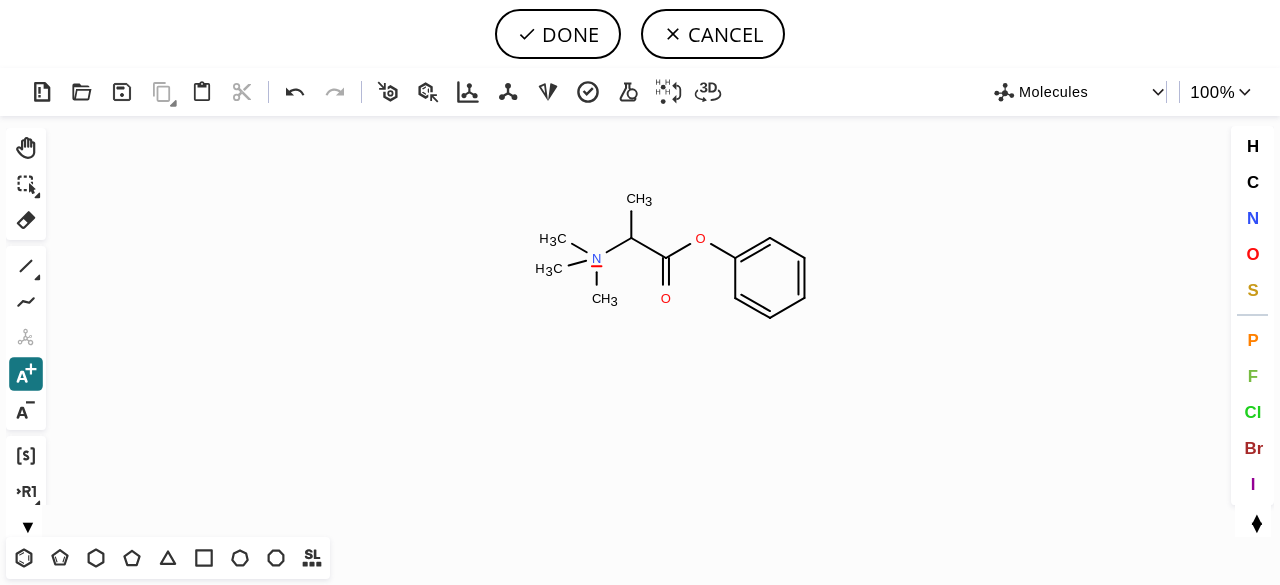 click on "Created with [PERSON_NAME] 2.3.0 N C H 3 C H 3 C H 3 O O C H 3 N" 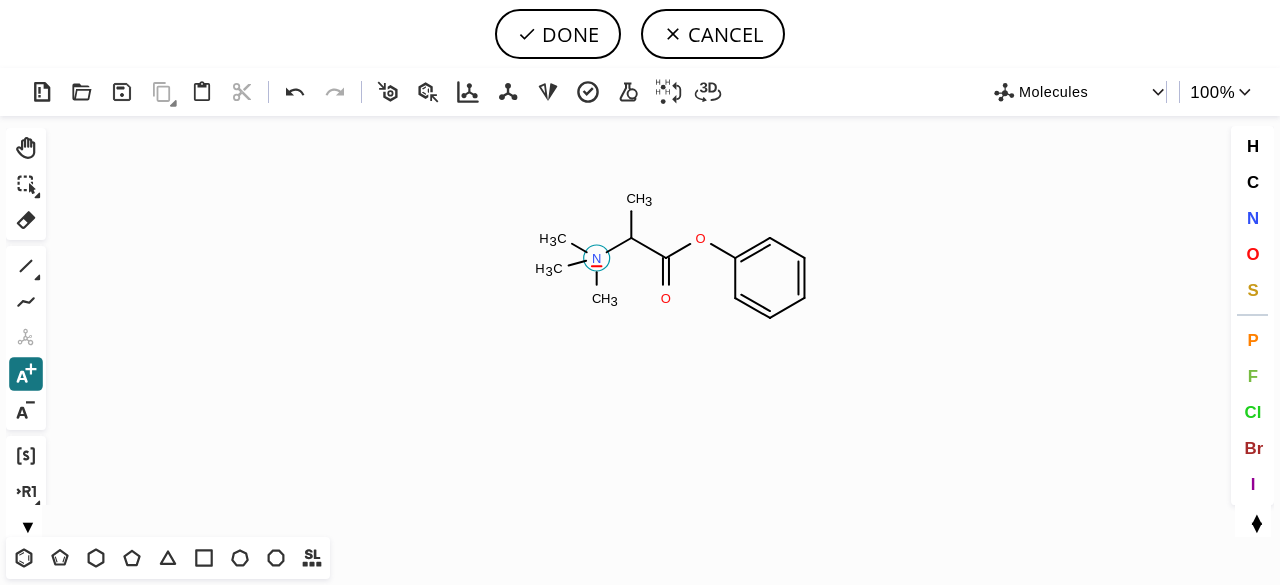 click 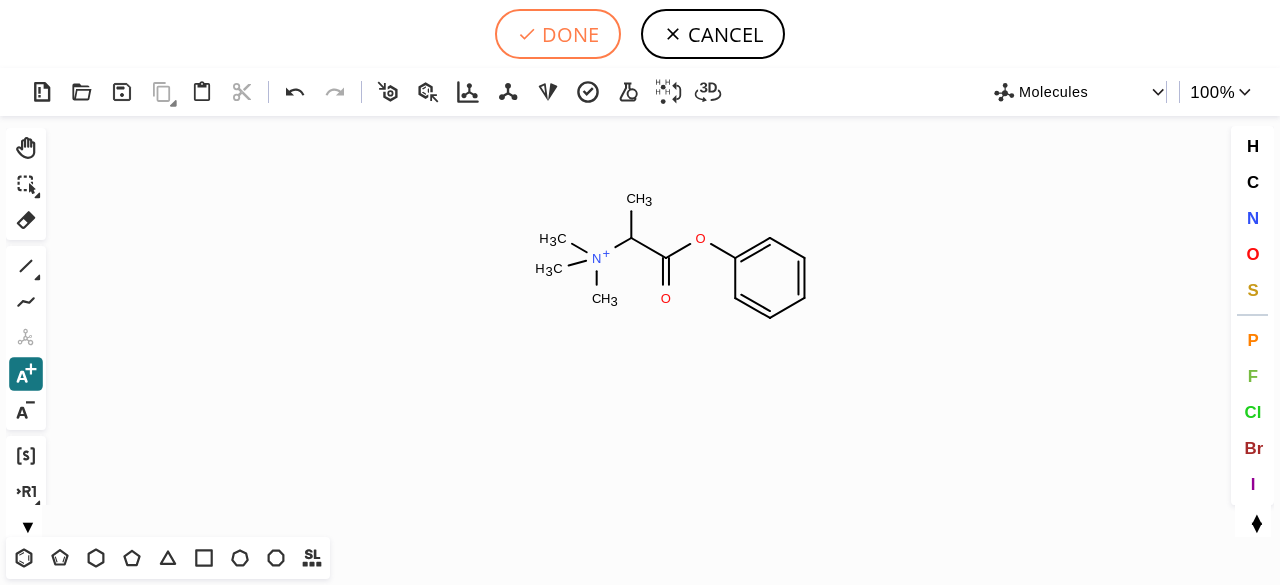 click on "DONE" at bounding box center [558, 34] 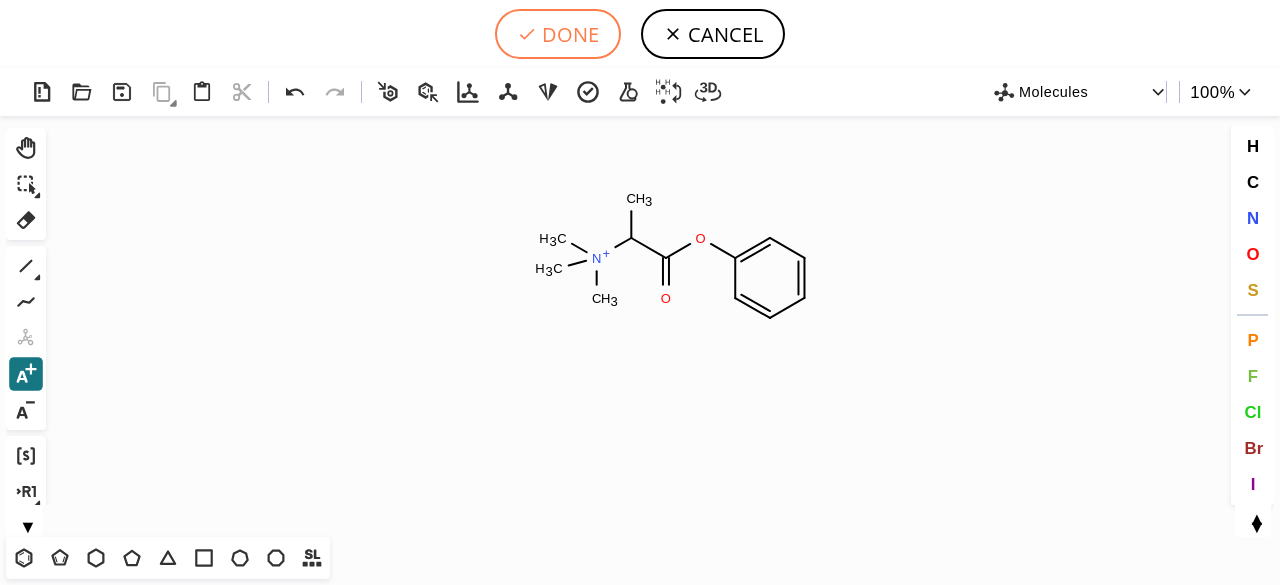 type on "[N+](C)(C)(C)C(C)C(OC1C=CC=CC=1)=O" 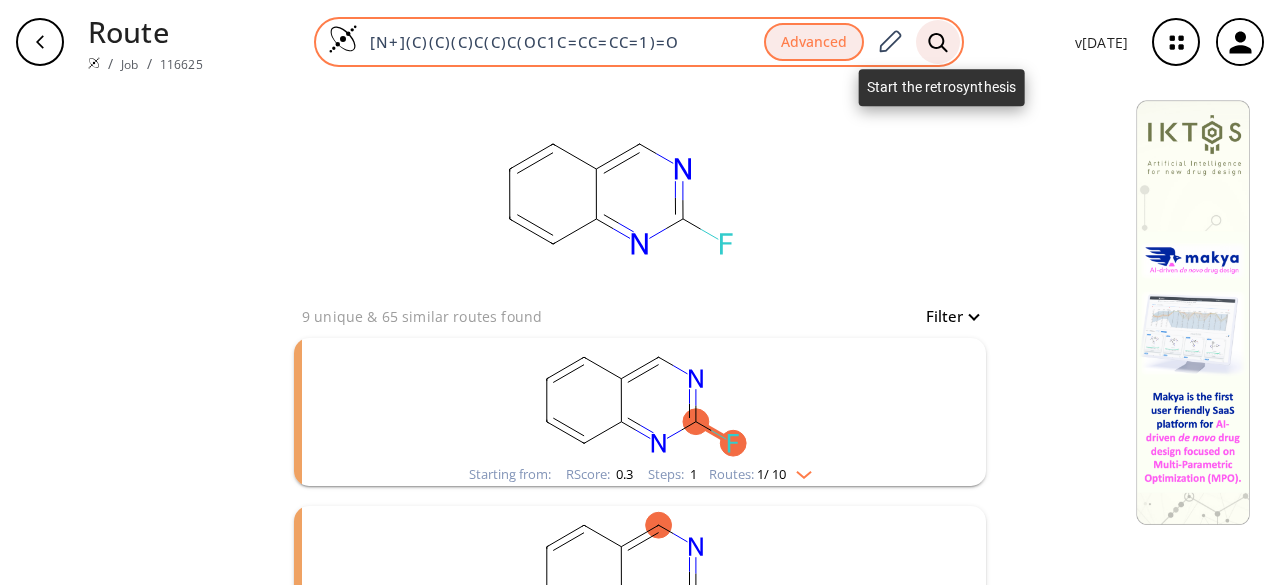click 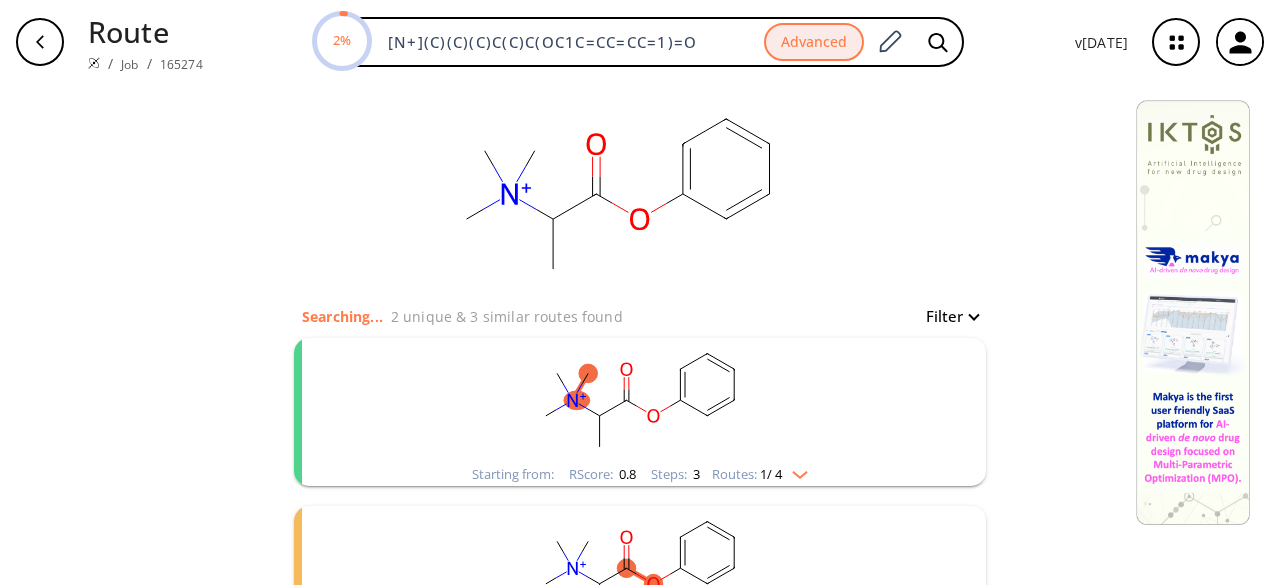 click 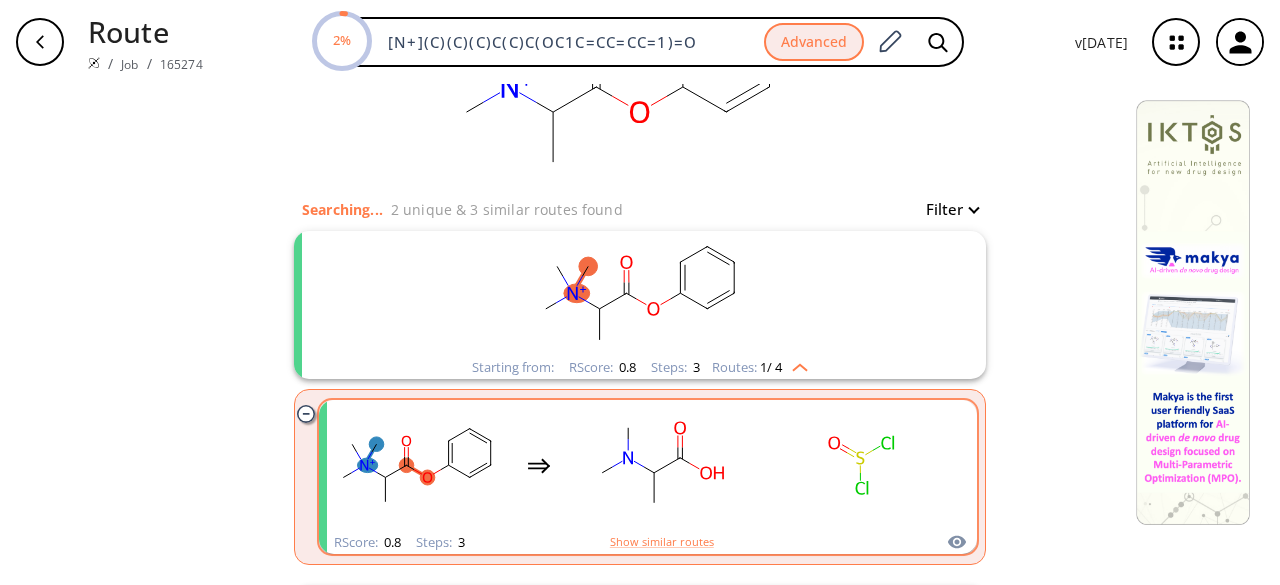 scroll, scrollTop: 200, scrollLeft: 0, axis: vertical 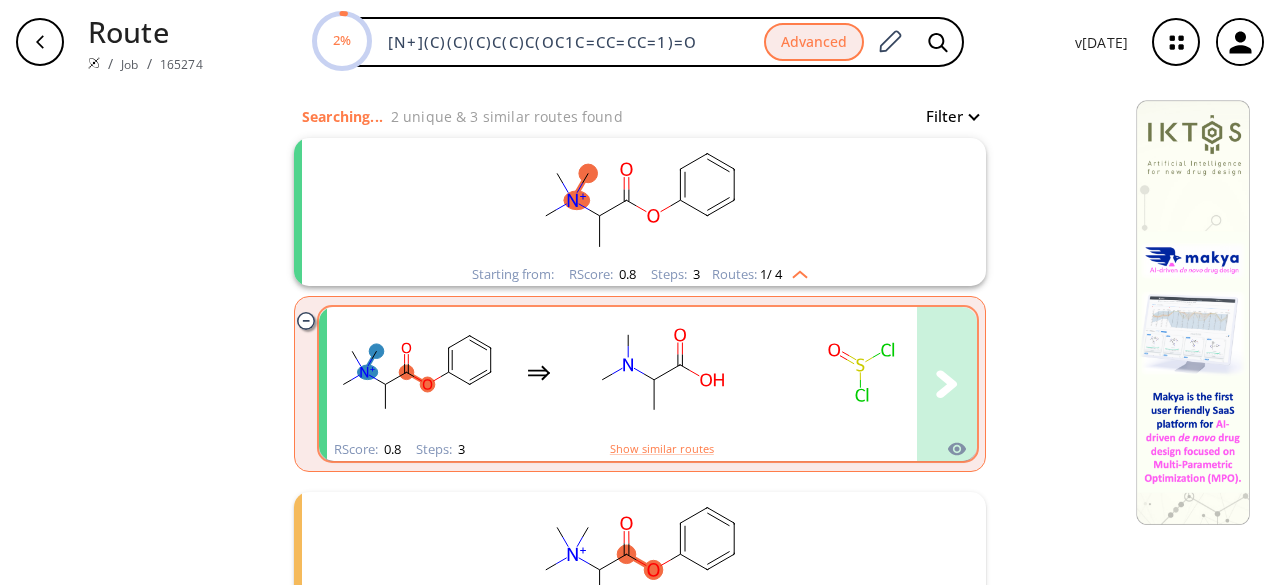 click 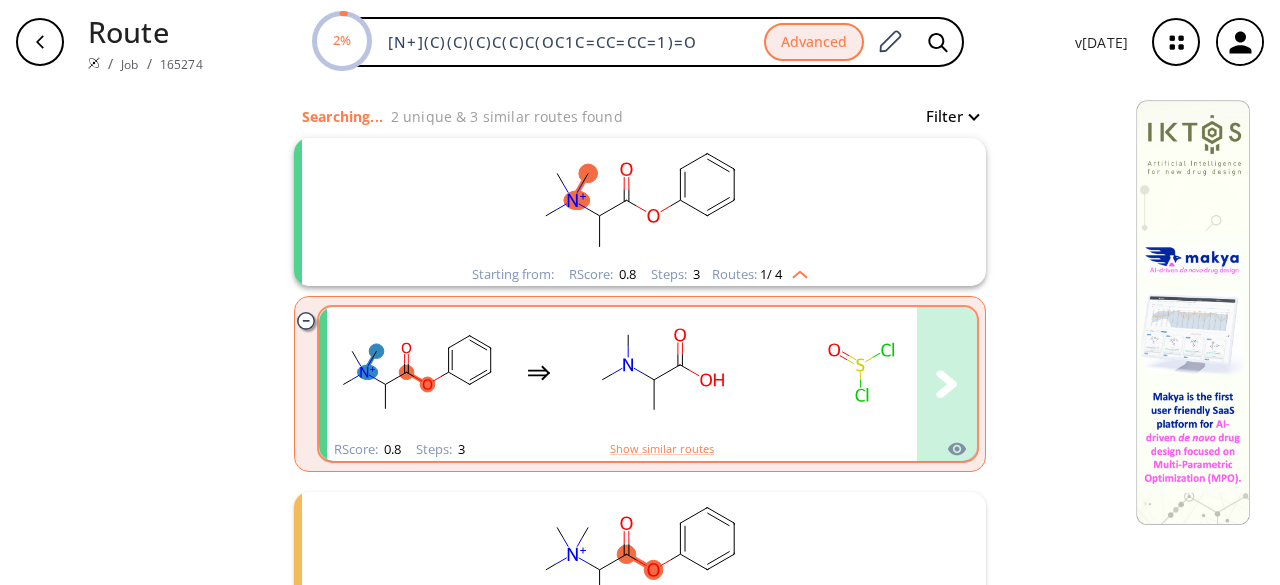 scroll, scrollTop: 0, scrollLeft: 0, axis: both 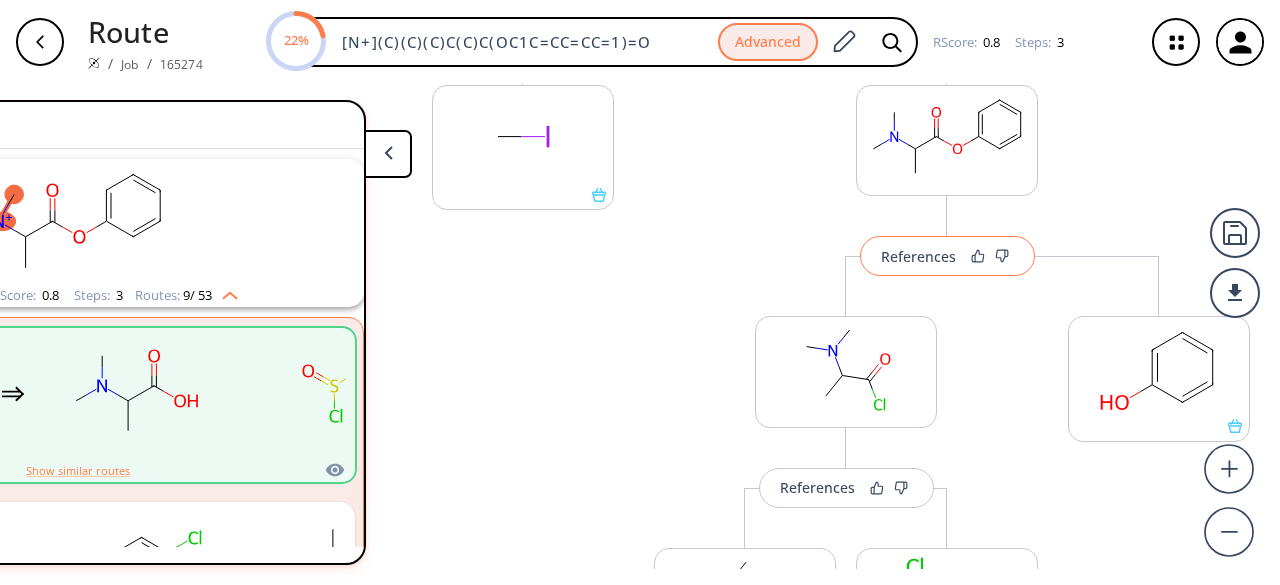 click on "References" at bounding box center (947, 256) 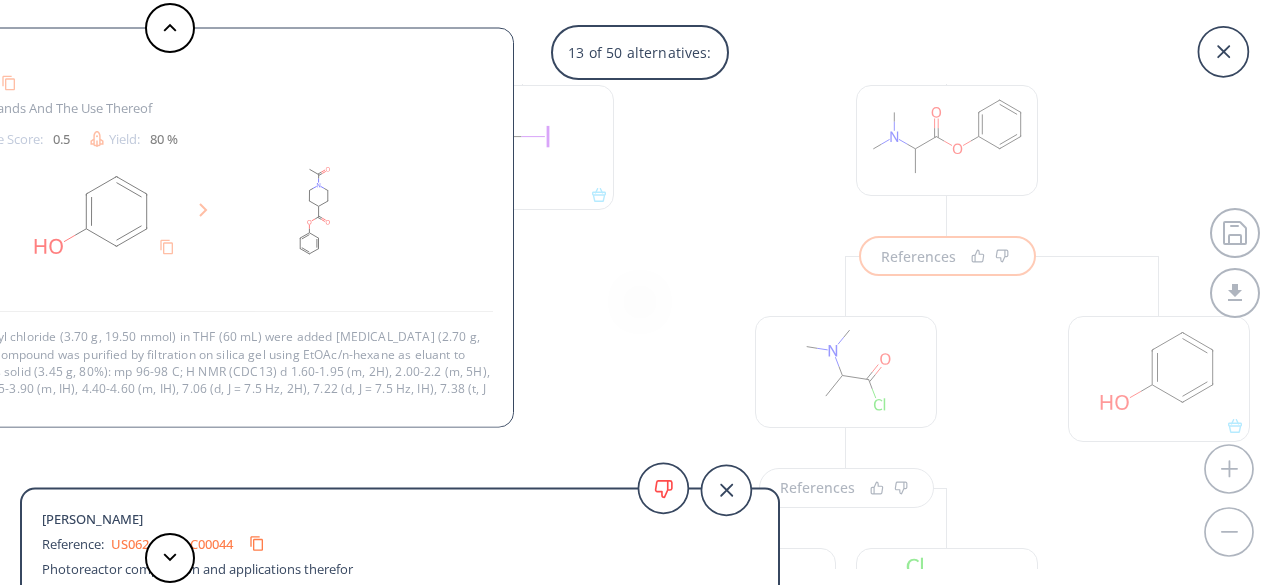 scroll, scrollTop: 2, scrollLeft: 0, axis: vertical 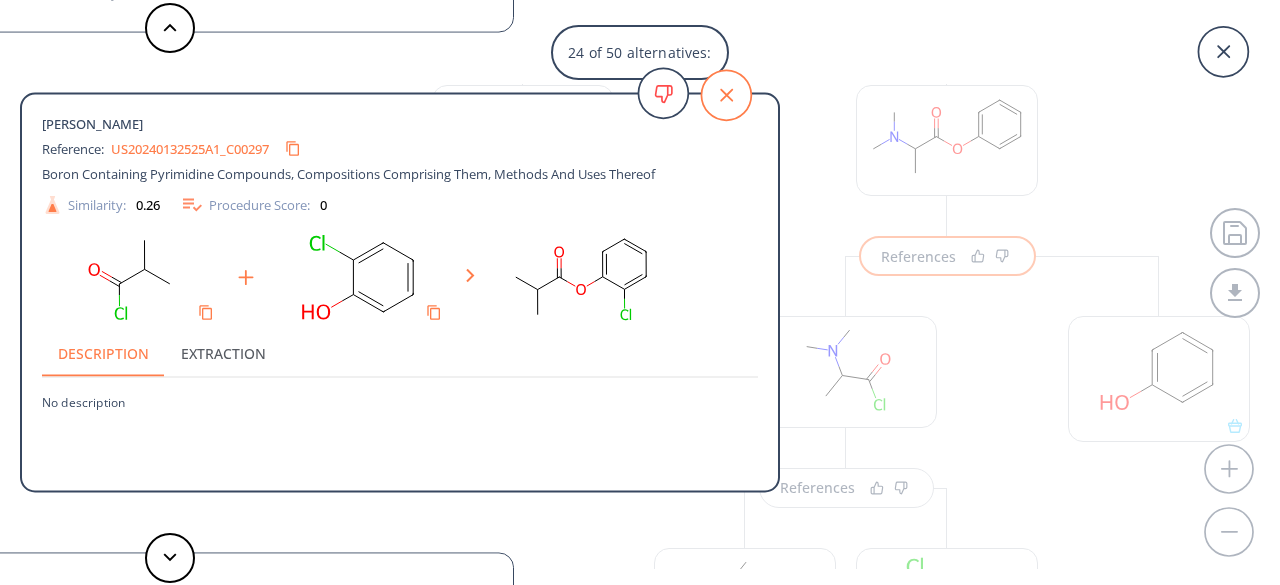 click 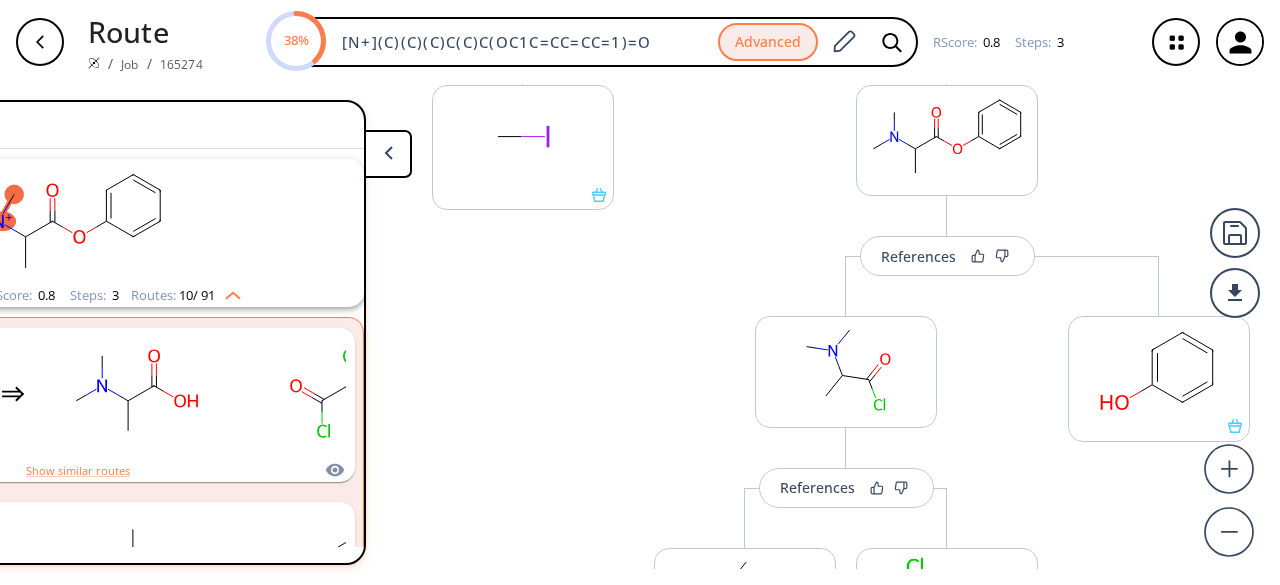 click 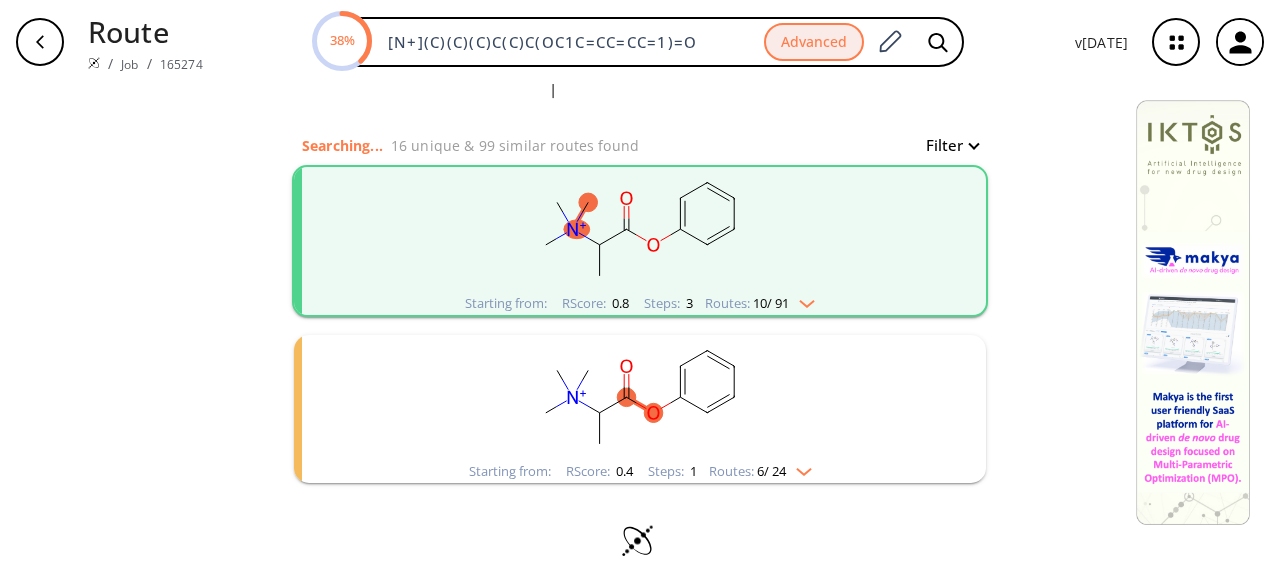 scroll, scrollTop: 178, scrollLeft: 0, axis: vertical 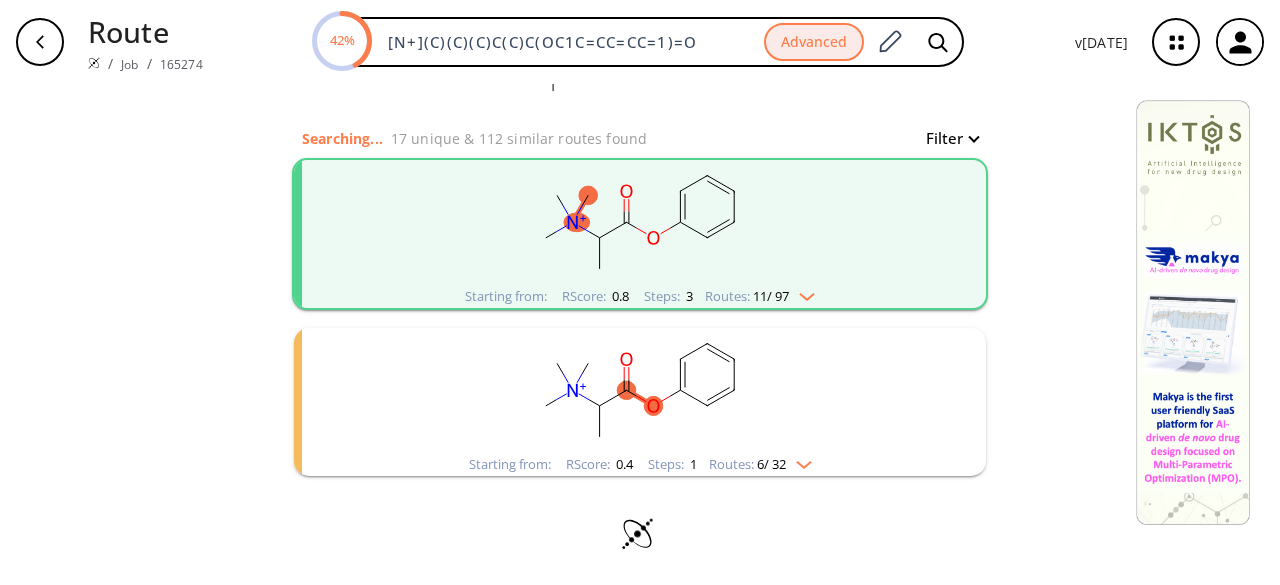click 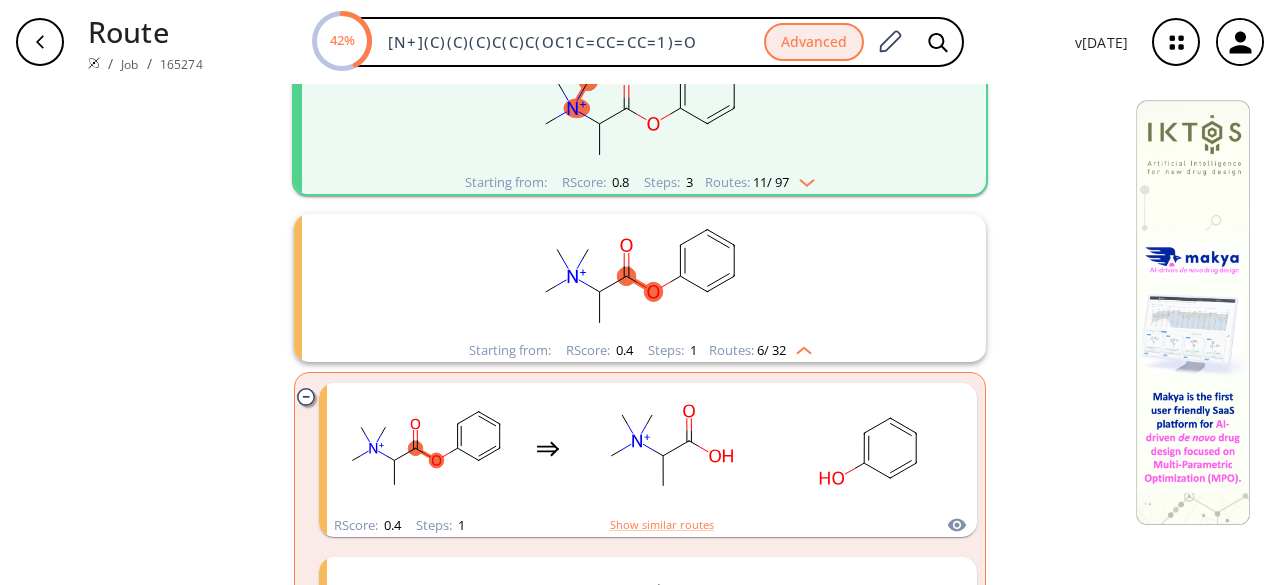 scroll, scrollTop: 378, scrollLeft: 0, axis: vertical 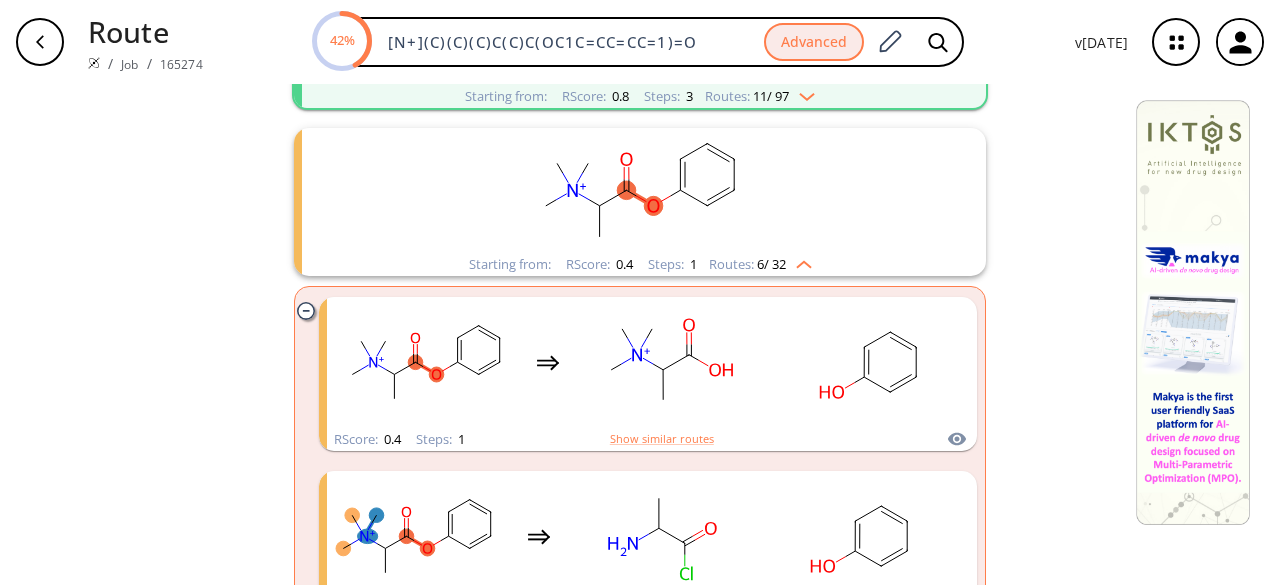 click 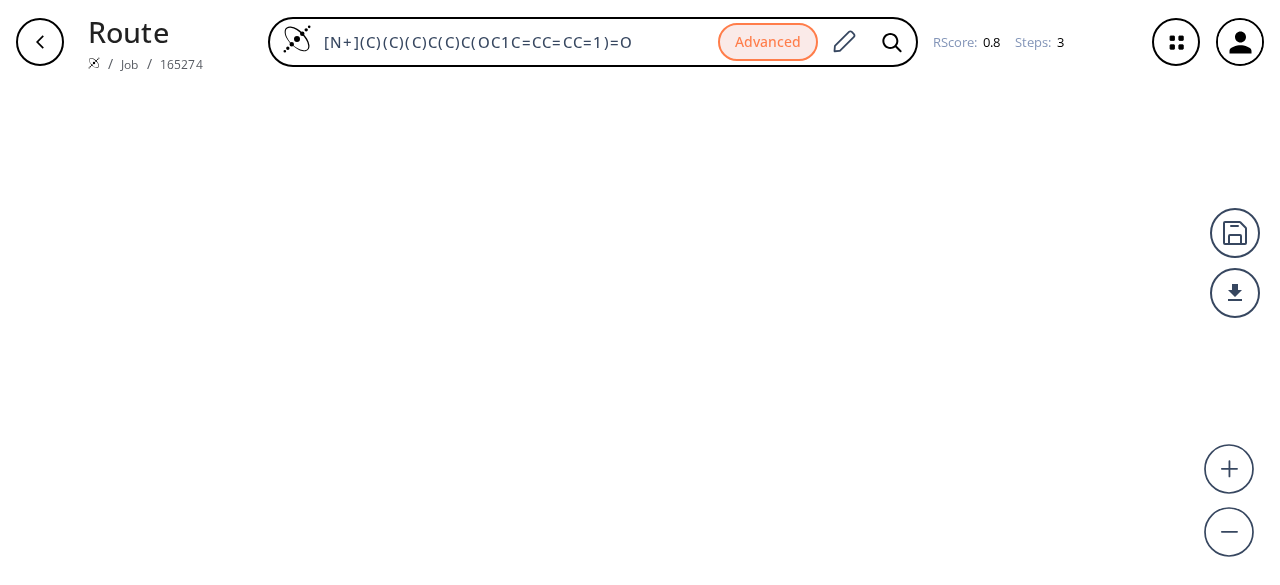 scroll, scrollTop: 0, scrollLeft: 0, axis: both 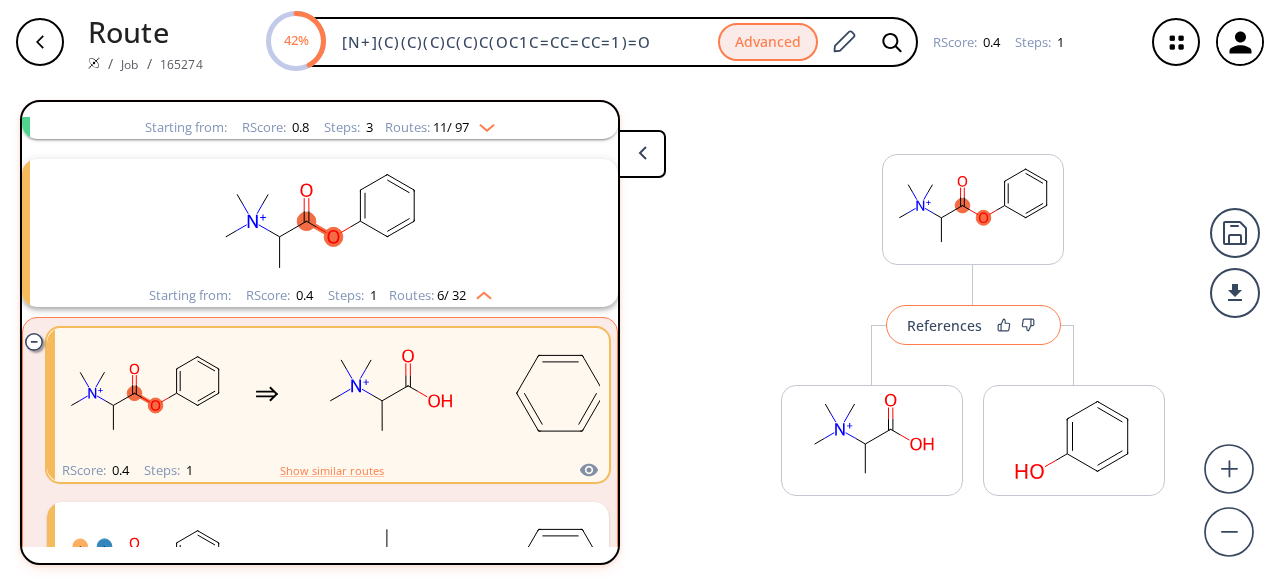 click on "References" at bounding box center [944, 325] 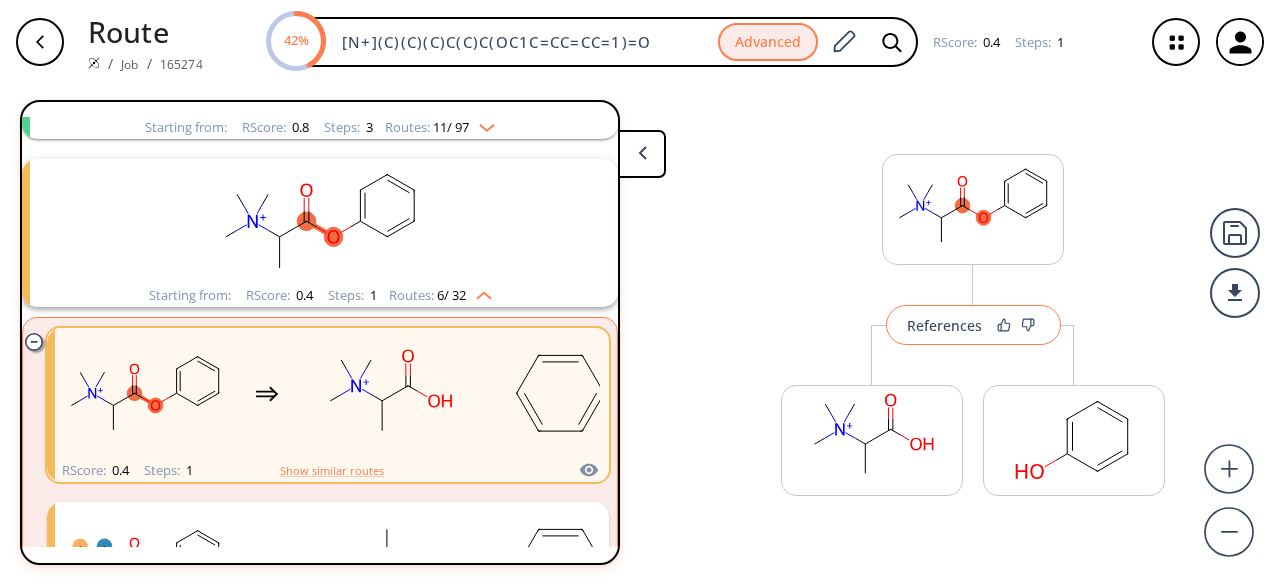 scroll, scrollTop: 0, scrollLeft: 0, axis: both 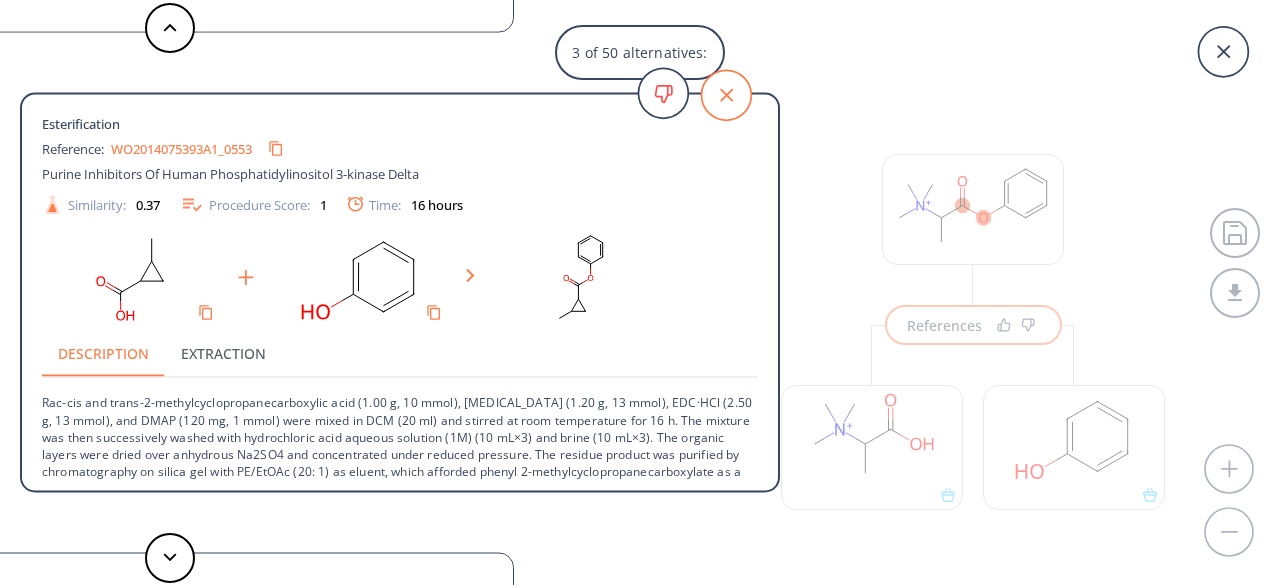 click 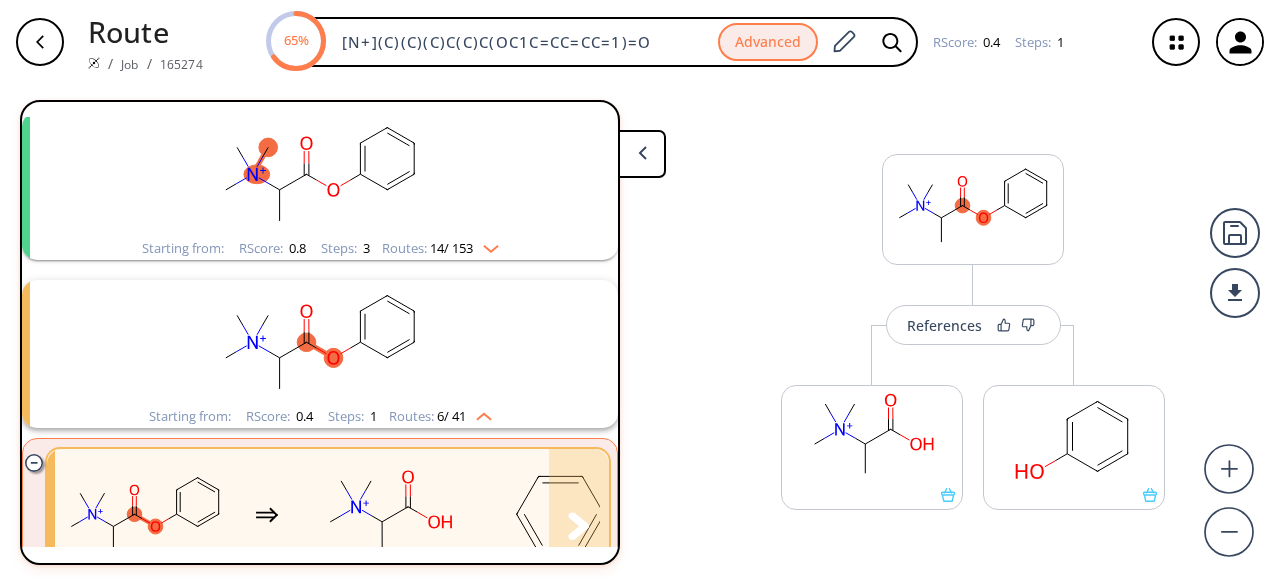 scroll, scrollTop: 0, scrollLeft: 0, axis: both 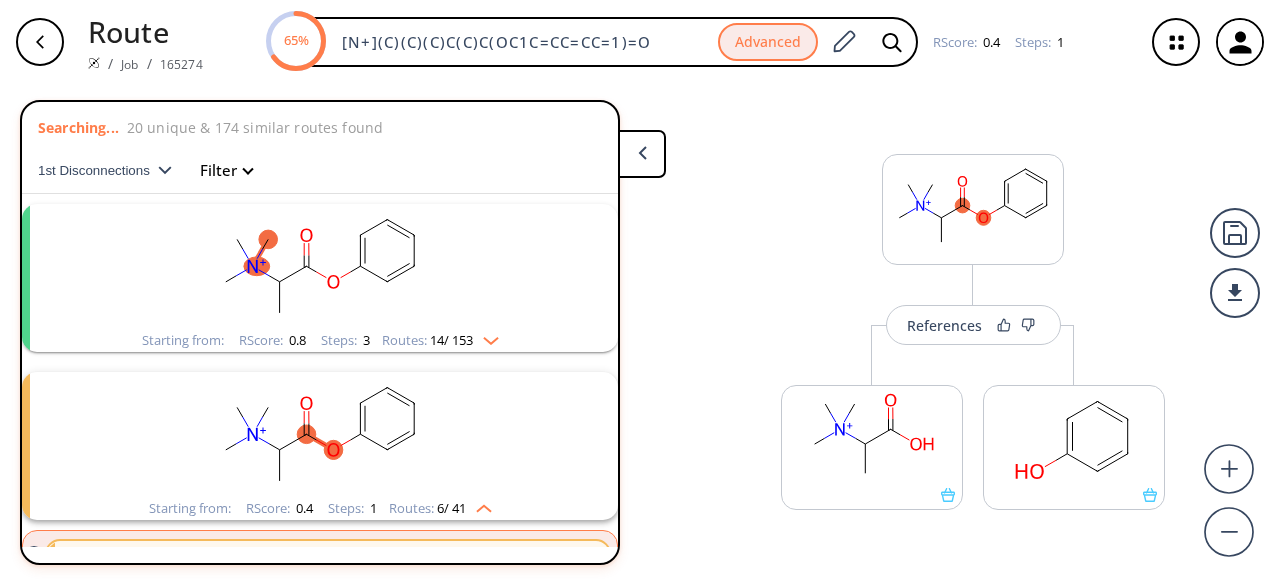 click 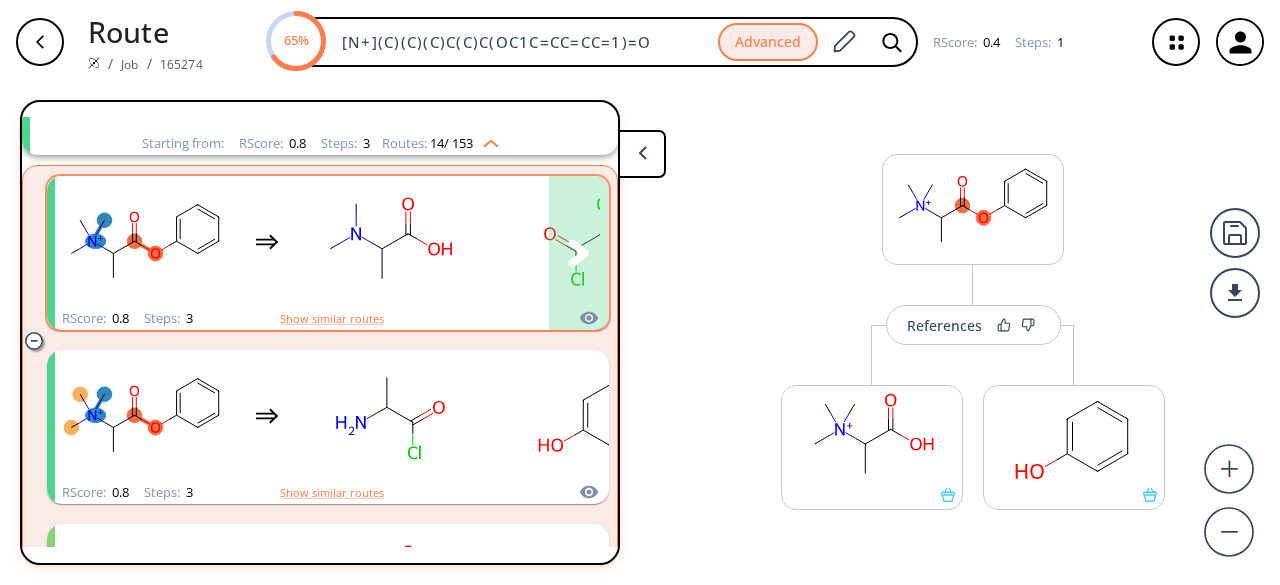 scroll, scrollTop: 300, scrollLeft: 0, axis: vertical 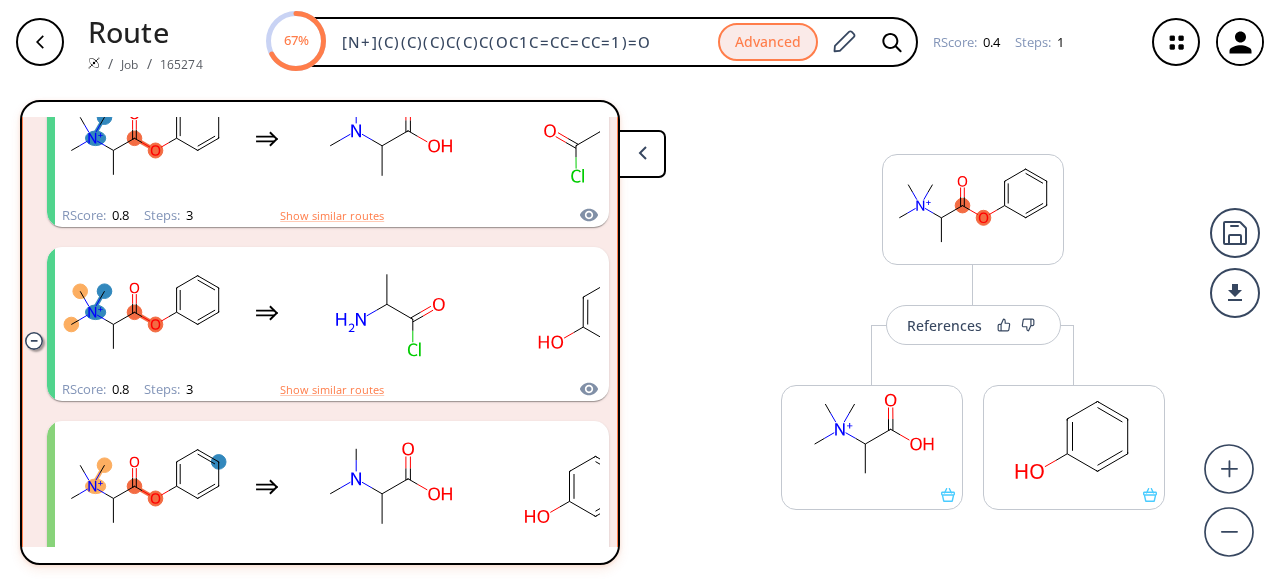 click on "RScore :   0.8   Steps :   3   Show similar routes" at bounding box center [328, 324] 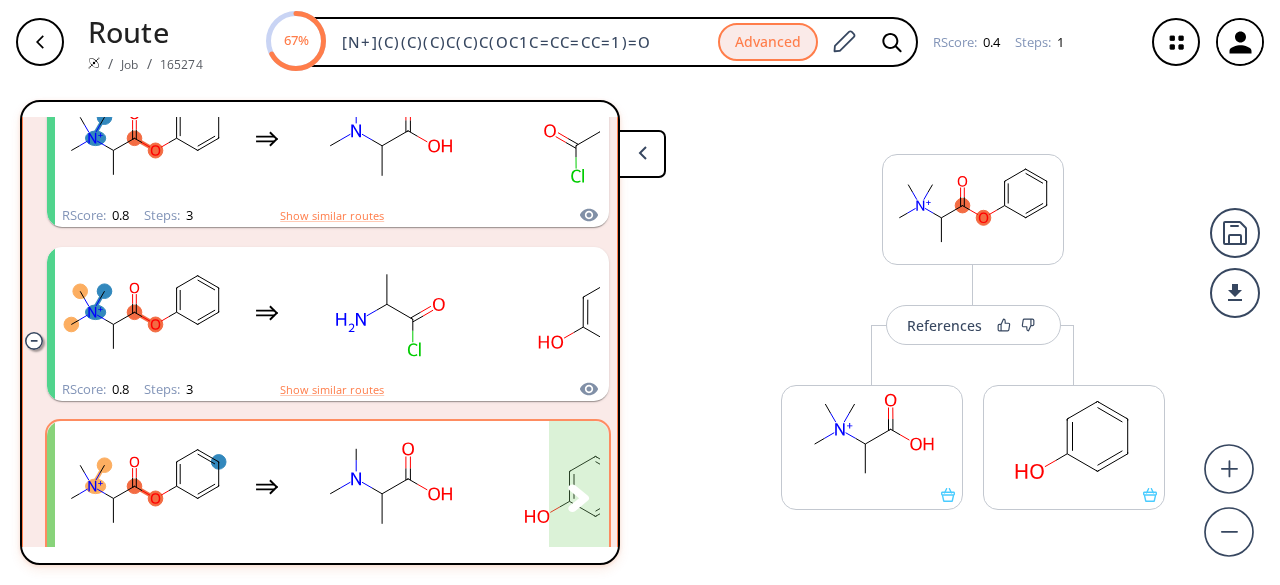 click 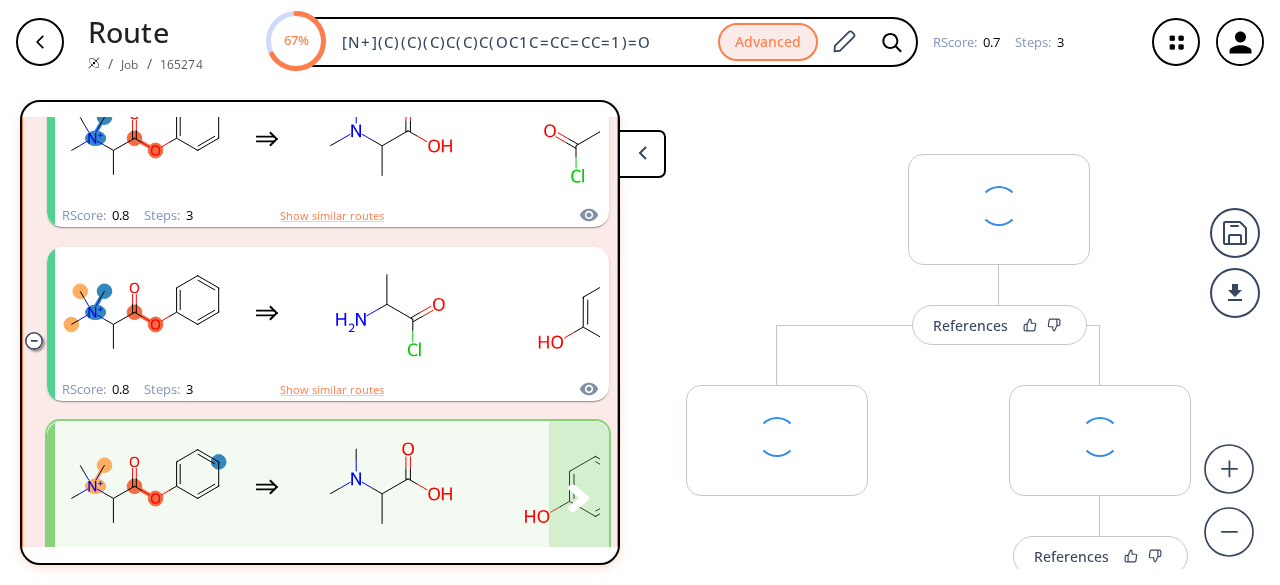 click 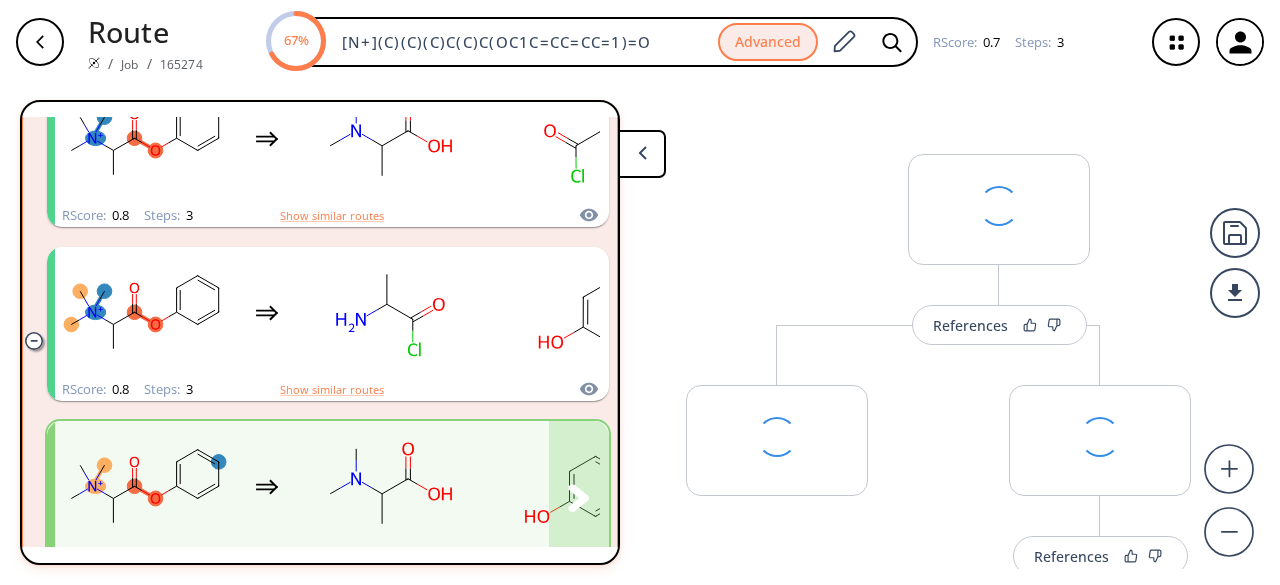 scroll, scrollTop: 0, scrollLeft: 0, axis: both 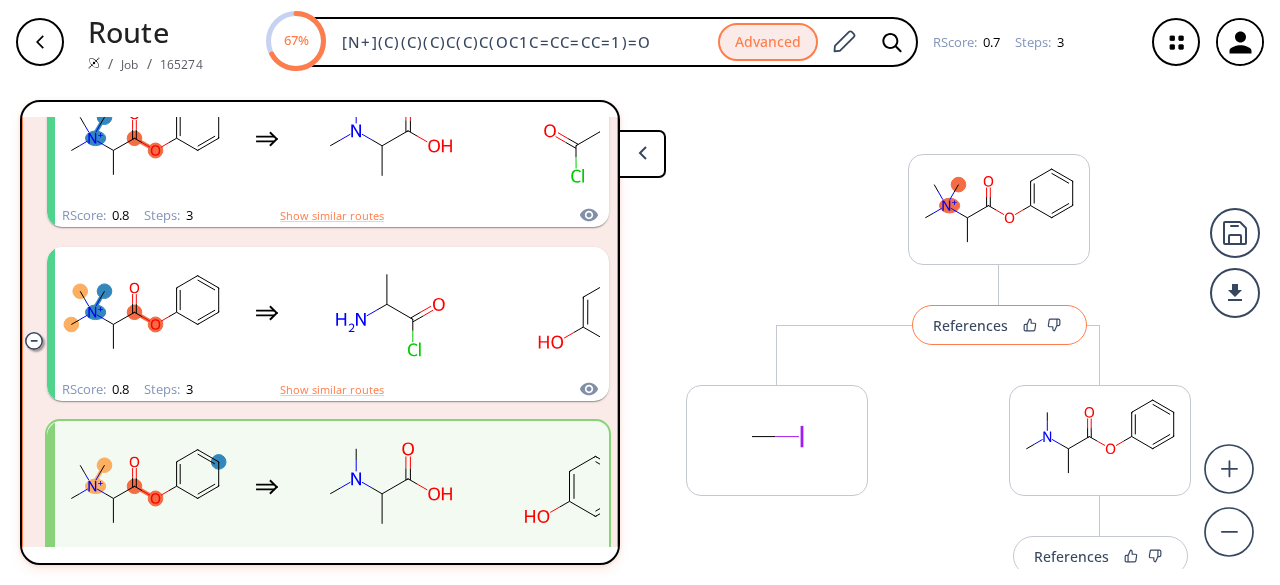 click on "References" at bounding box center (970, 325) 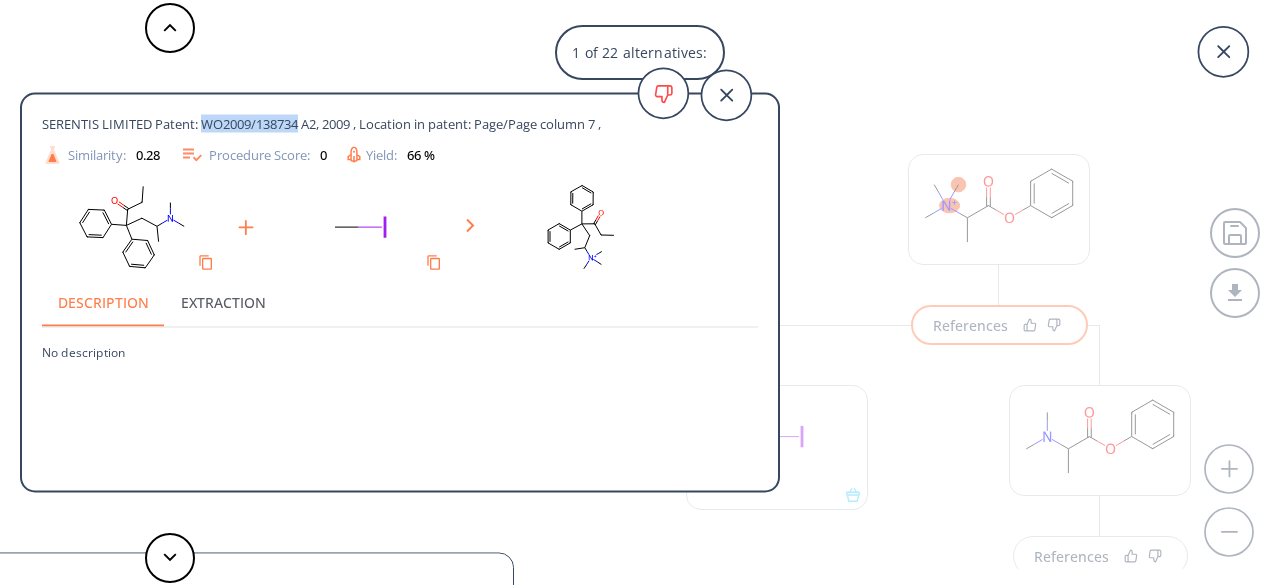 drag, startPoint x: 203, startPoint y: 124, endPoint x: 302, endPoint y: 128, distance: 99.08077 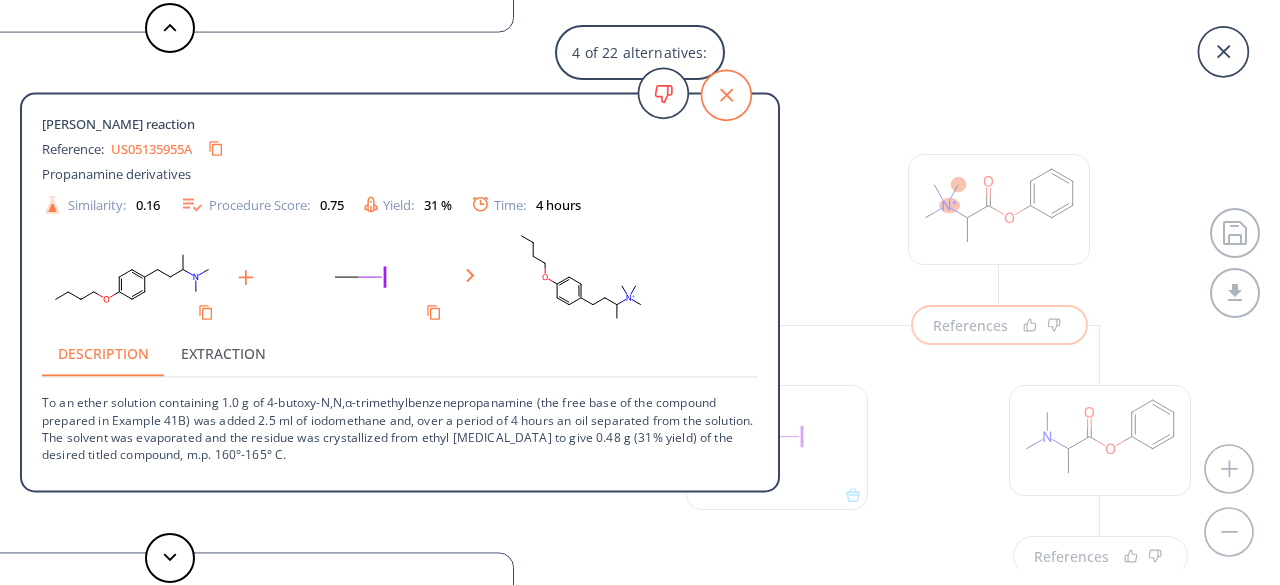 click 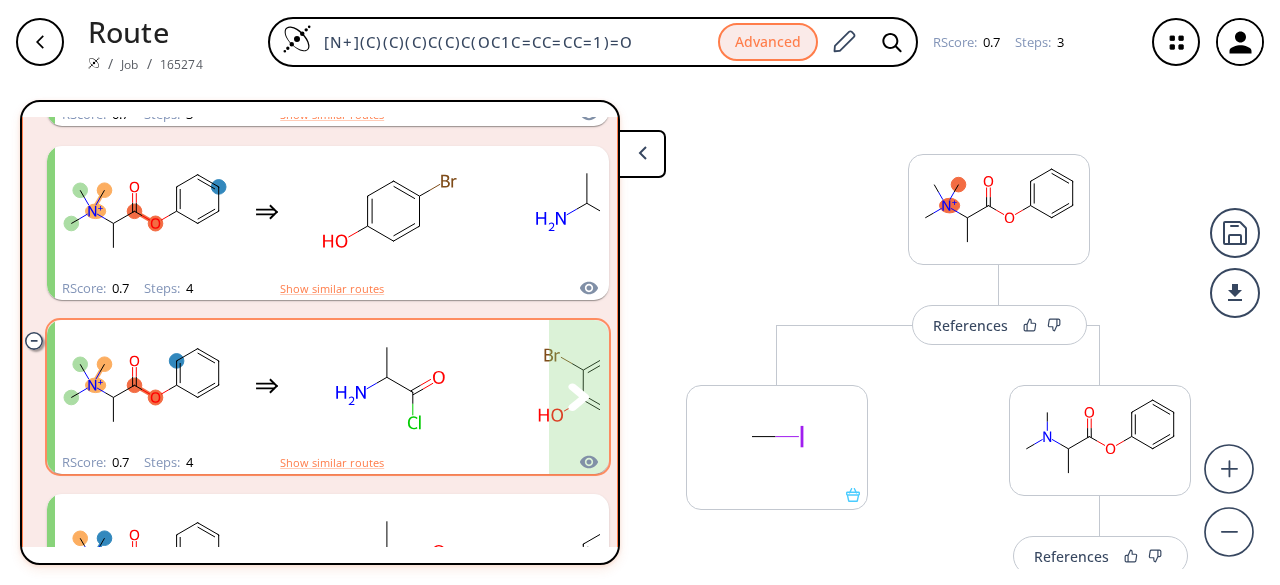 scroll, scrollTop: 1100, scrollLeft: 0, axis: vertical 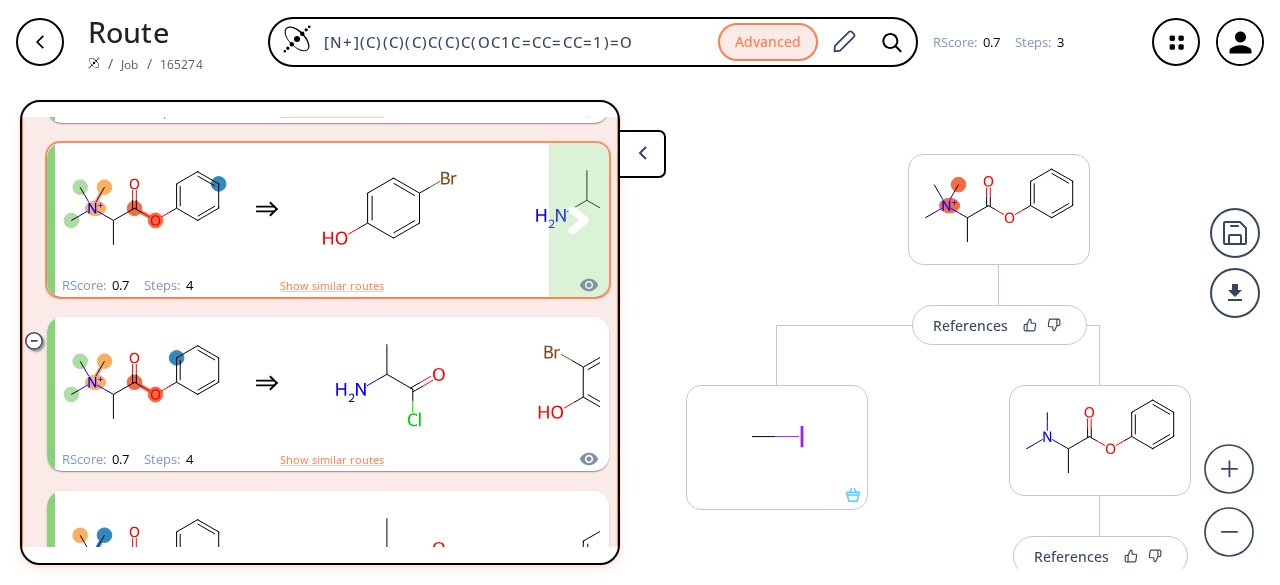 click 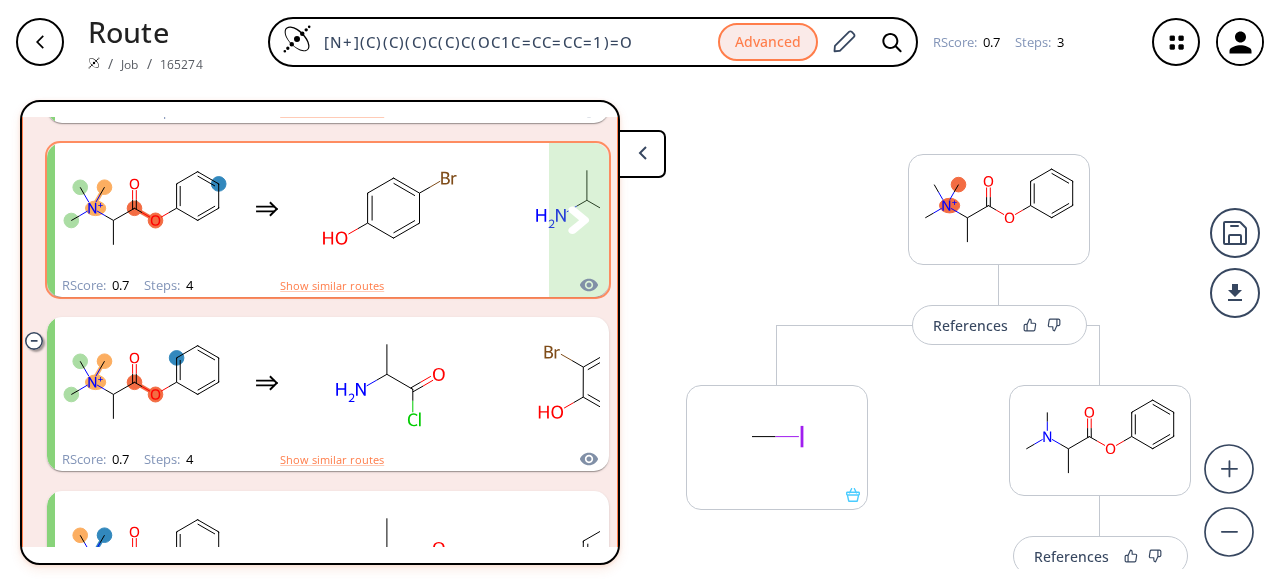 click 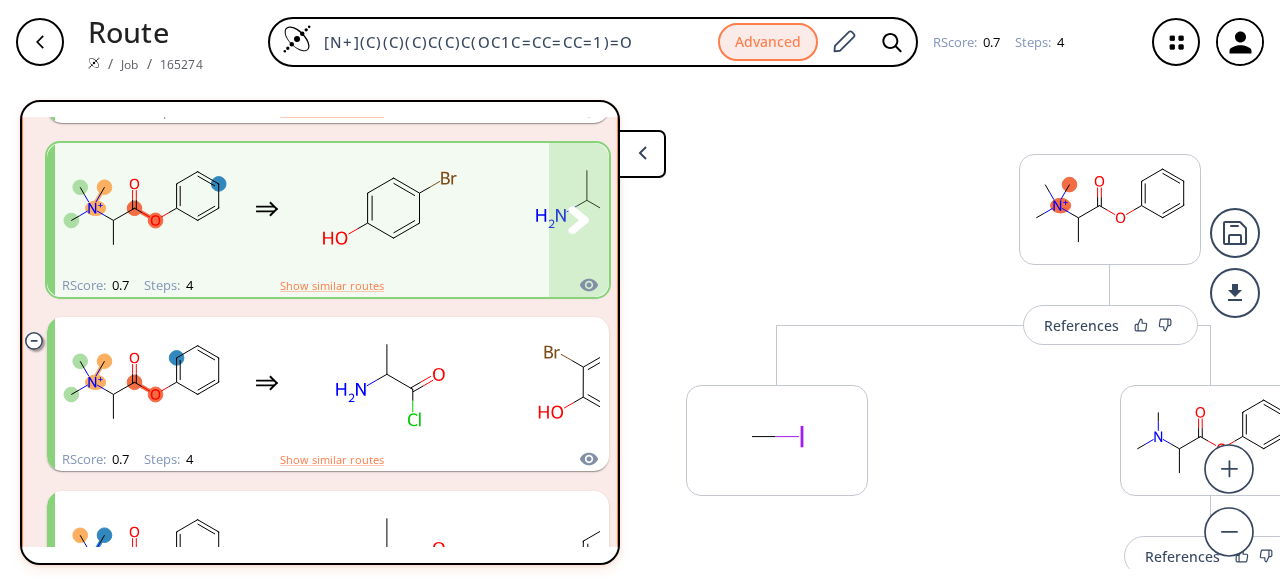 click at bounding box center (567, 208) 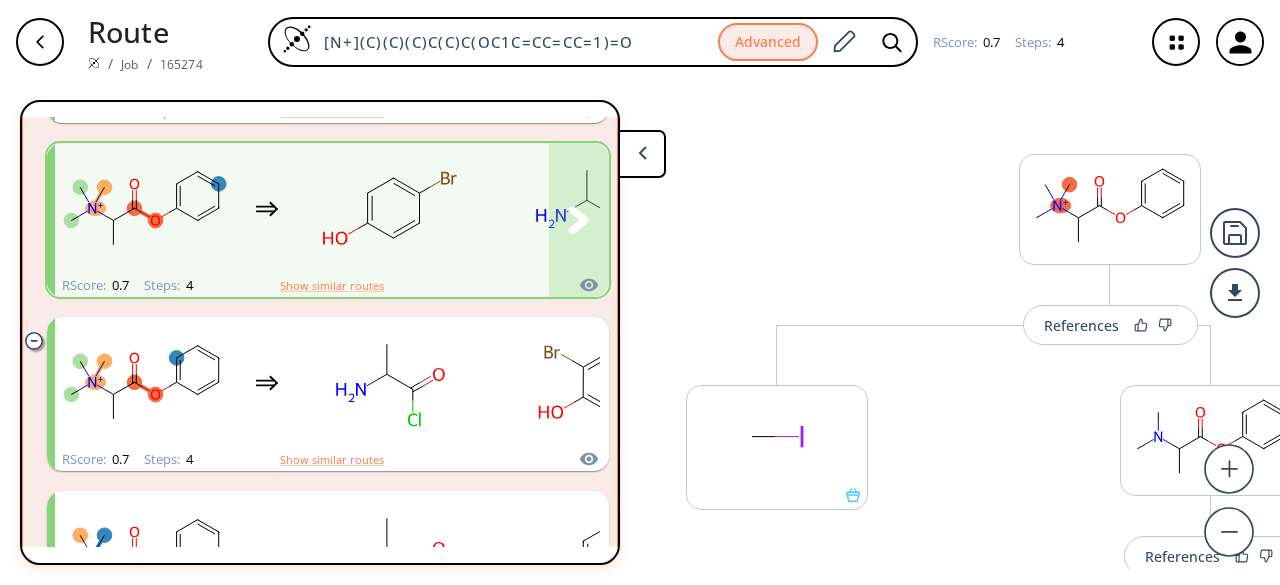 scroll, scrollTop: 1200, scrollLeft: 0, axis: vertical 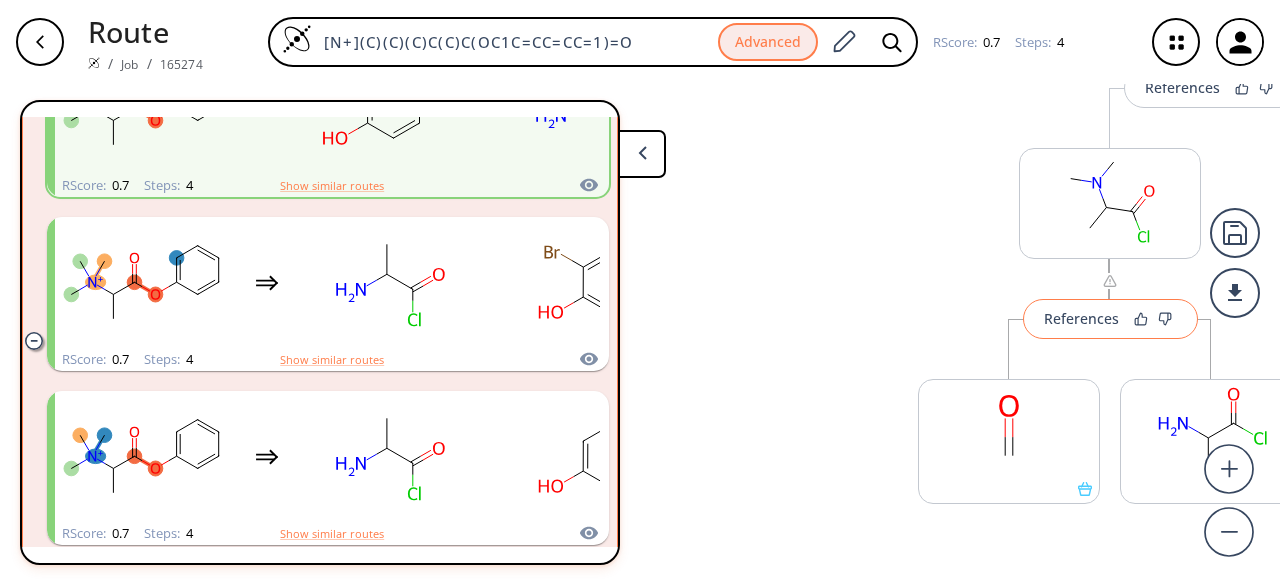 click on "References" at bounding box center (1081, 318) 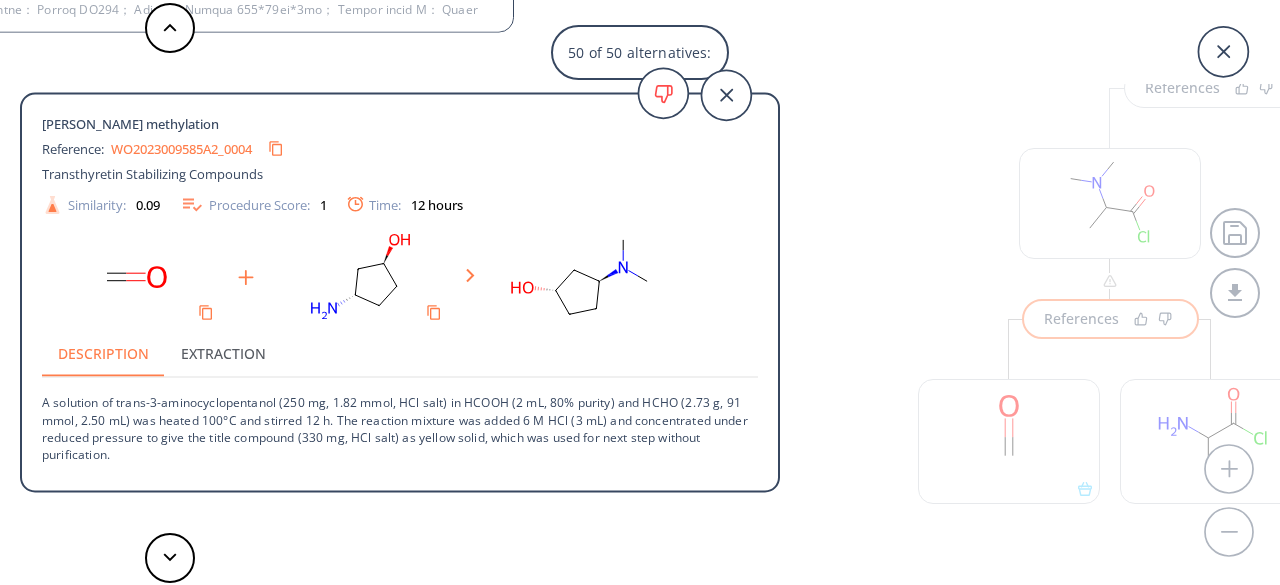 click on "50 of 50 alternatives: [PERSON_NAME] al.  Journal of Medicinal Chemistry, 1975 , vol. 18, p. 292 - 300 Similarity: 0.52 Procedure Score: 0 Description Extraction No description [PERSON_NAME], [PERSON_NAME]  Chemistry - A European Journal, 2013 , vol. 19, # 21 p. 6551 - 6555 Similarity: 0.36 Procedure Score: 0  Yield:   95 % Description Extraction No description Journal of Solid State Chemistry, , vol. 200, p. 99 - 104 Similarity: 0.33 Procedure Score: 0 Description Extraction No description [PERSON_NAME], [PERSON_NAME], [PERSON_NAME], [PERSON_NAME]  Analytical Chemistry, 2007 , vol. 79, # 22 p. 8631 - 8638 Similarity: 0.29 Procedure Score: 0 Description Extraction No description [PERSON_NAME]-[PERSON_NAME] Annalen der Chemie, 1974 , p. [DATE] - [DATE] Similarity: 0.28 Procedure Score: 0 Description Extraction No description [PERSON_NAME], [PERSON_NAME], [PERSON_NAME]  Chemical Communications, 2002 , # 20 p. 2432 - 2433 Similarity: 0.24 Procedure Score: 0  Yield:   97 % Description Extraction No description Reference:" at bounding box center [640, 292] 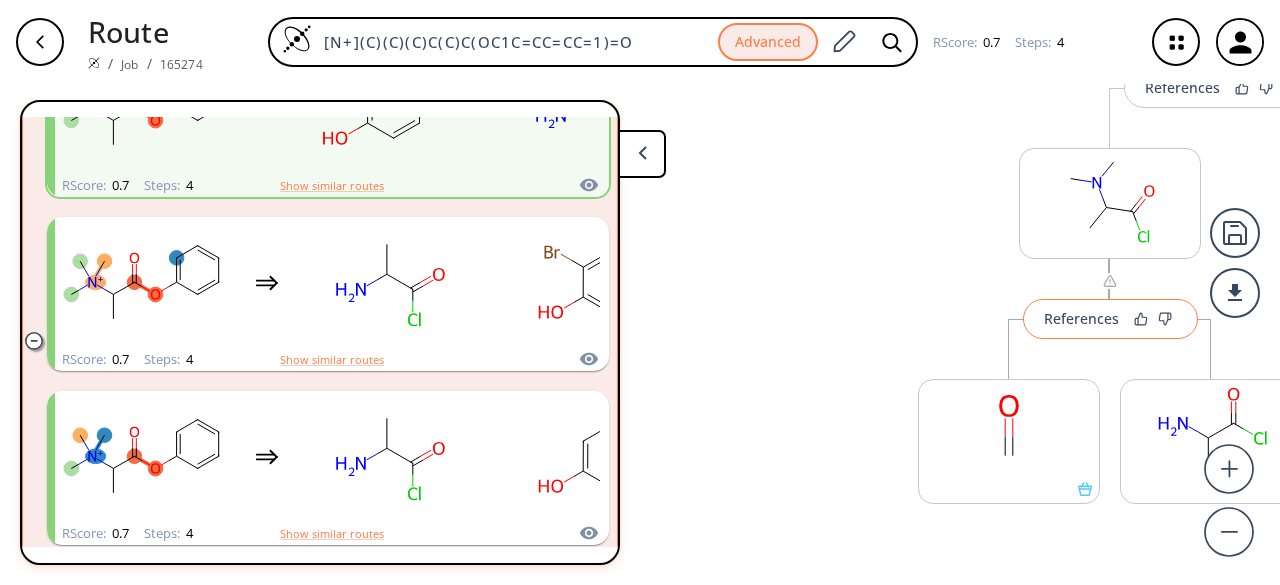 click on "References" at bounding box center (1081, 318) 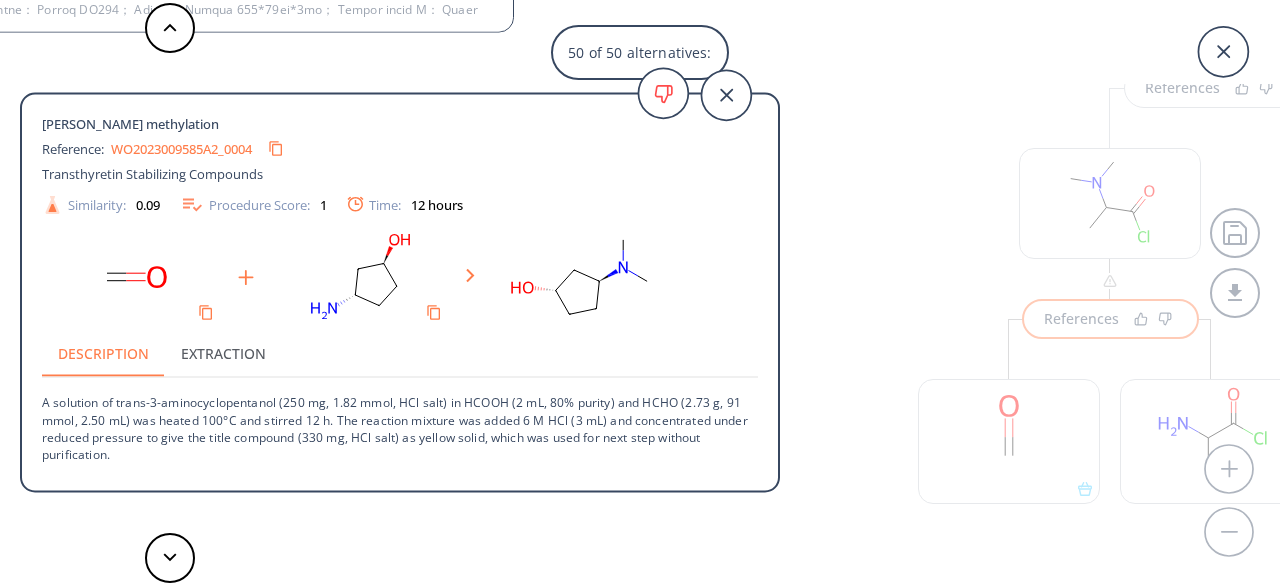 drag, startPoint x: 1223, startPoint y: 121, endPoint x: 1233, endPoint y: 144, distance: 25.079872 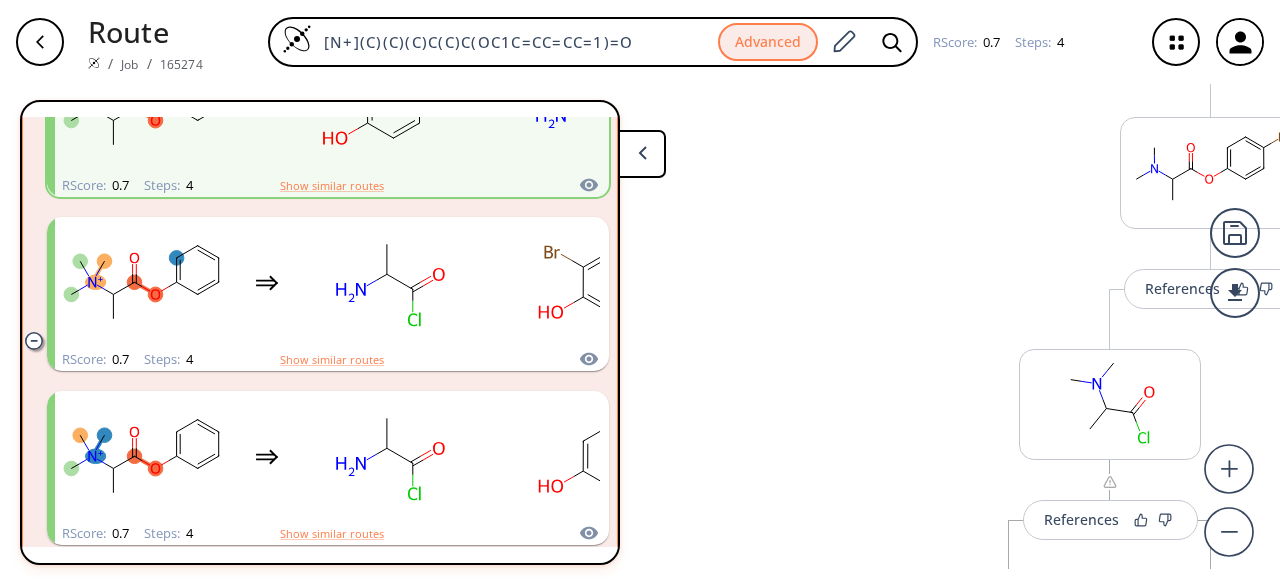 scroll, scrollTop: 400, scrollLeft: 0, axis: vertical 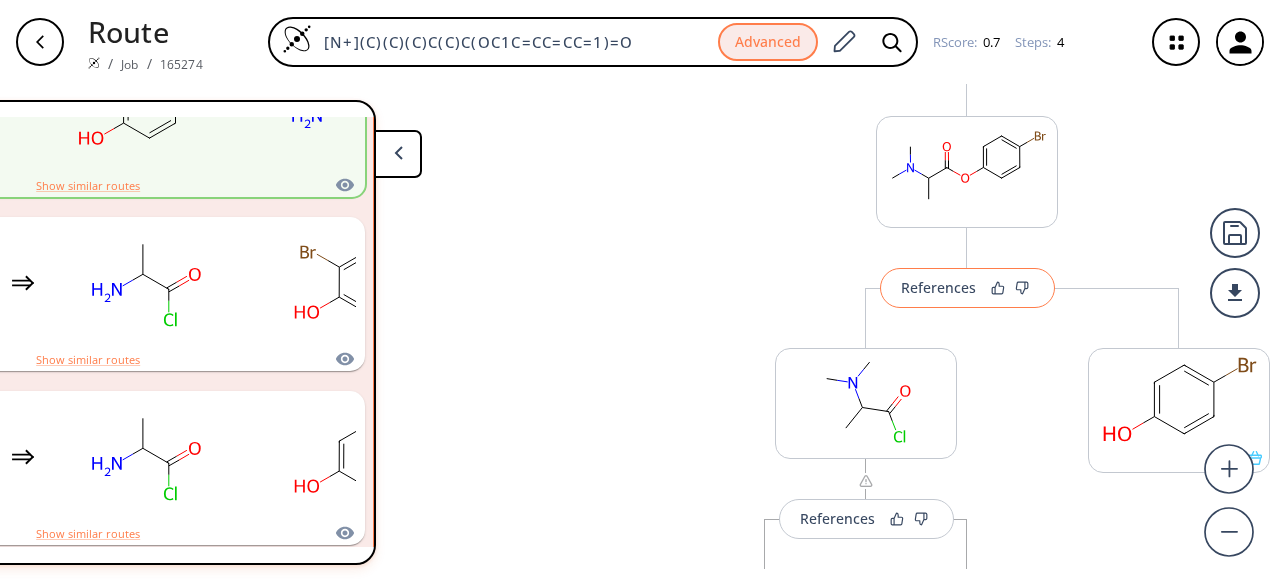 click on "References" at bounding box center [938, 287] 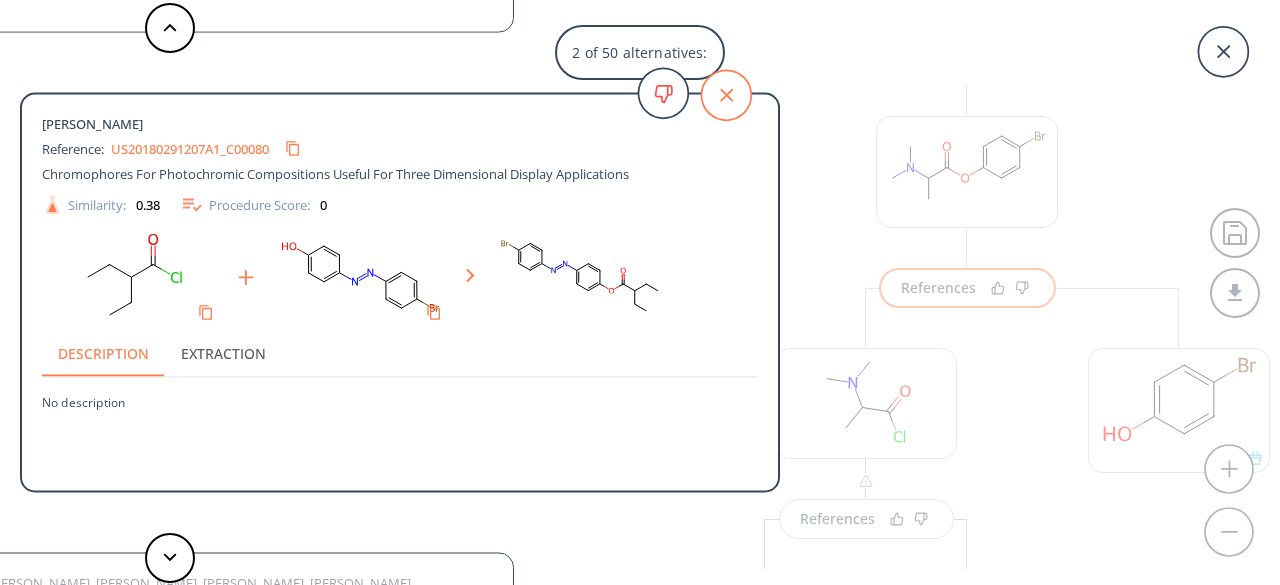 click 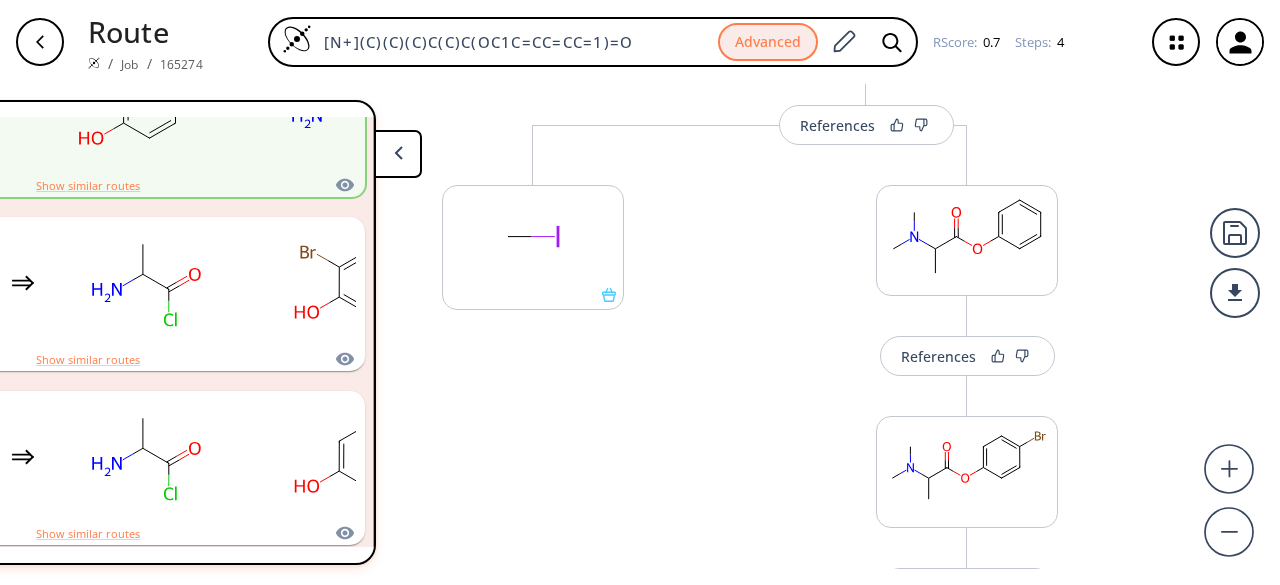 scroll, scrollTop: 200, scrollLeft: 0, axis: vertical 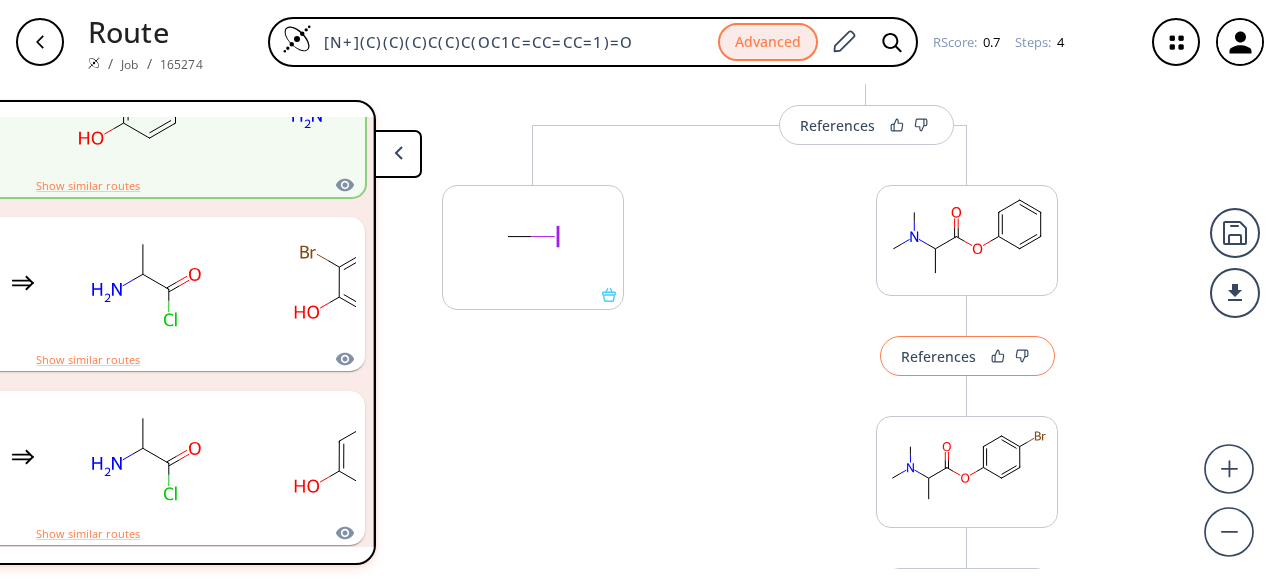 click on "References" at bounding box center [938, 356] 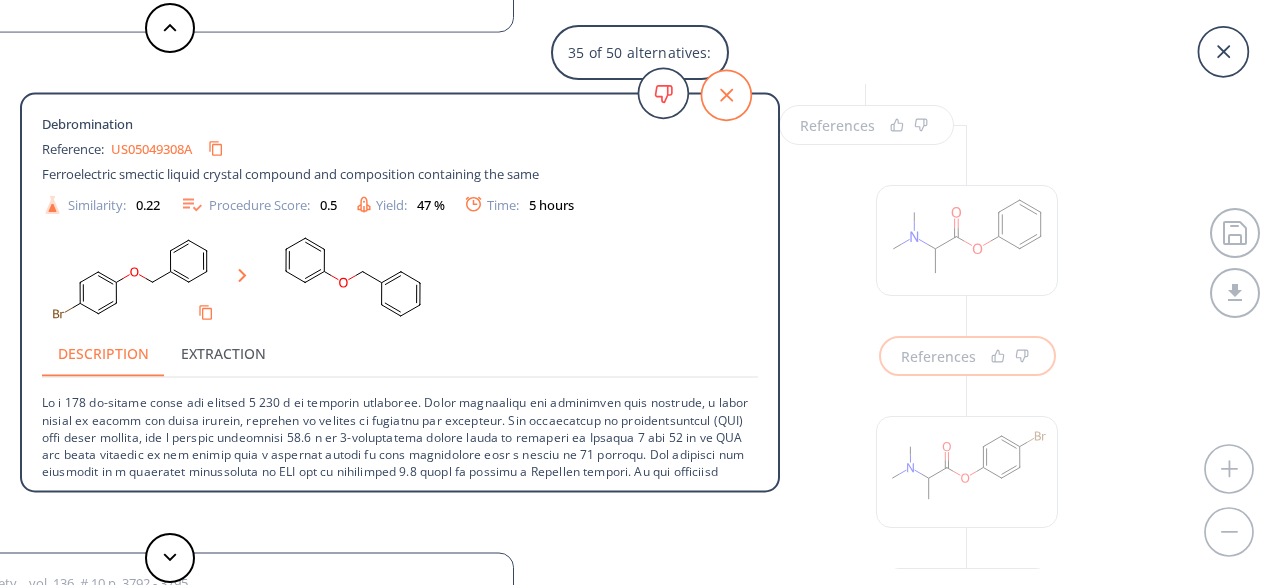 click 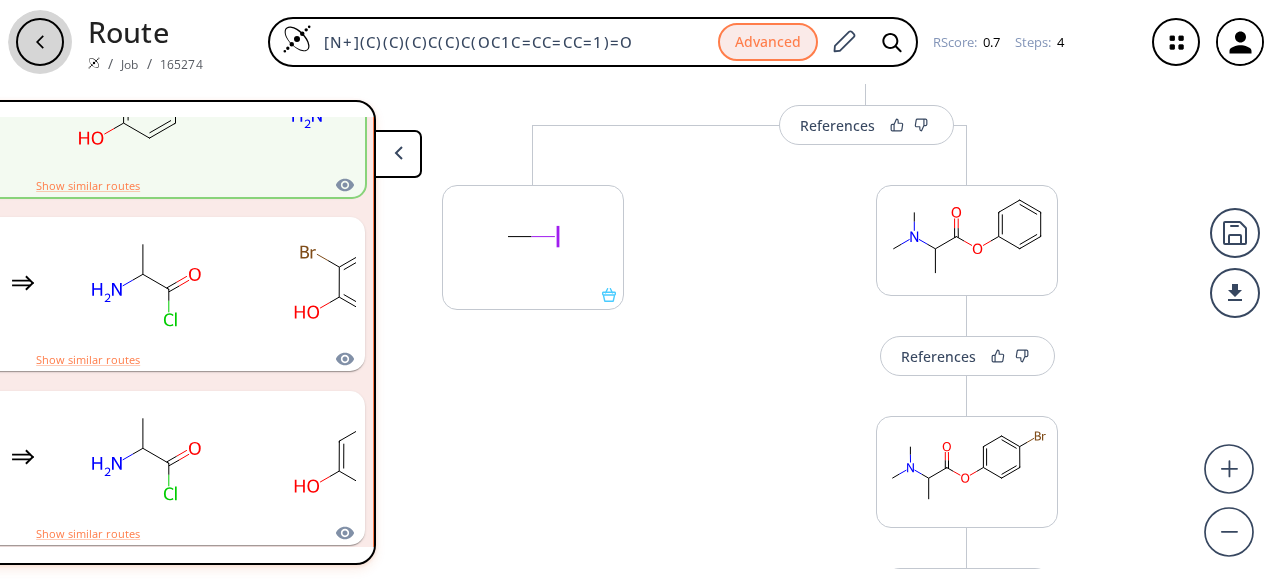 click 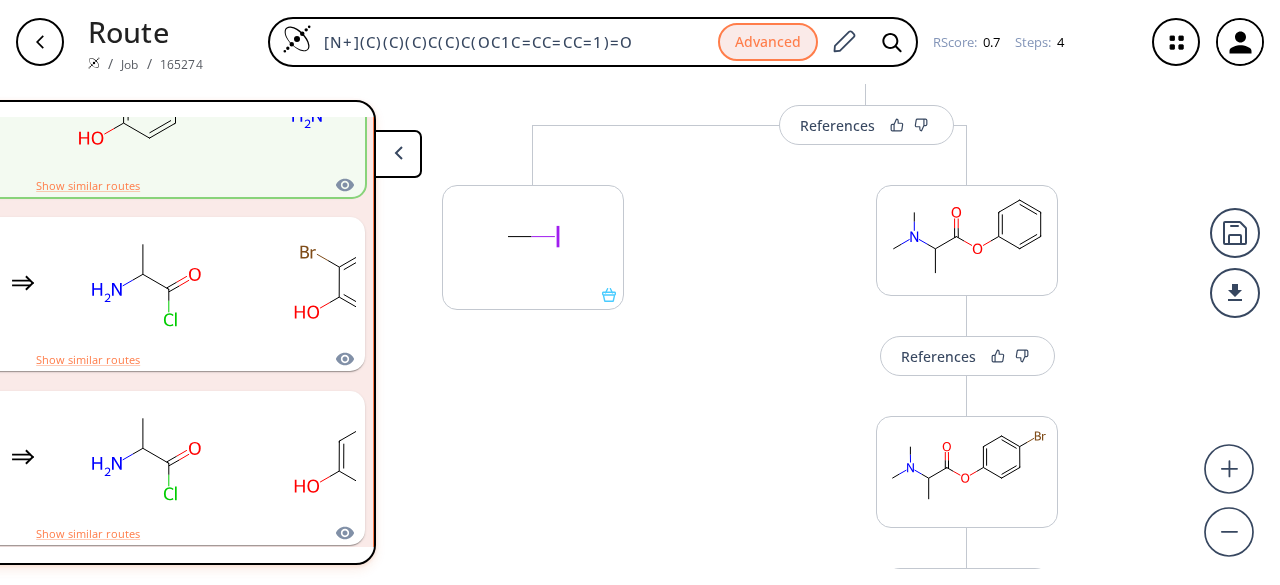 click at bounding box center [398, 154] 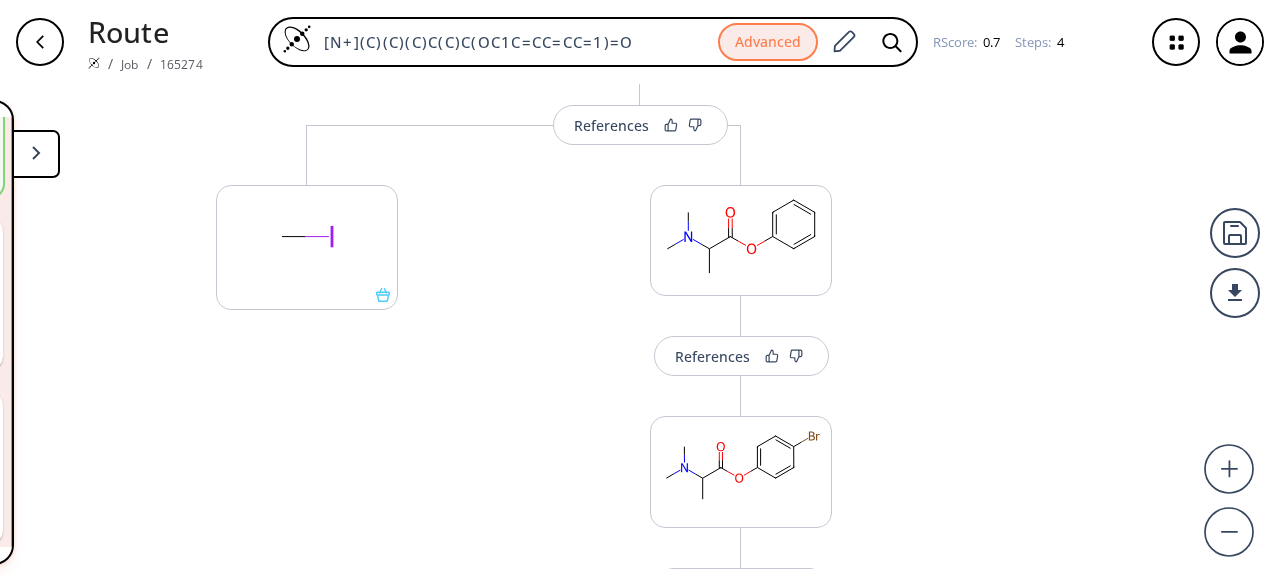 click at bounding box center [40, 42] 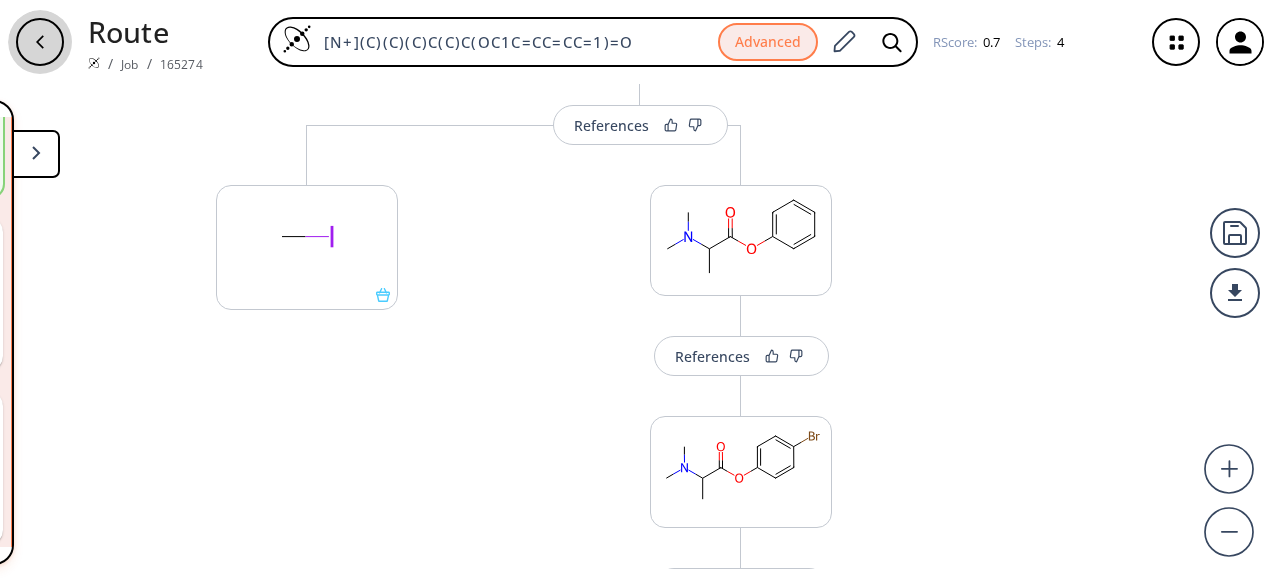 click at bounding box center (40, 42) 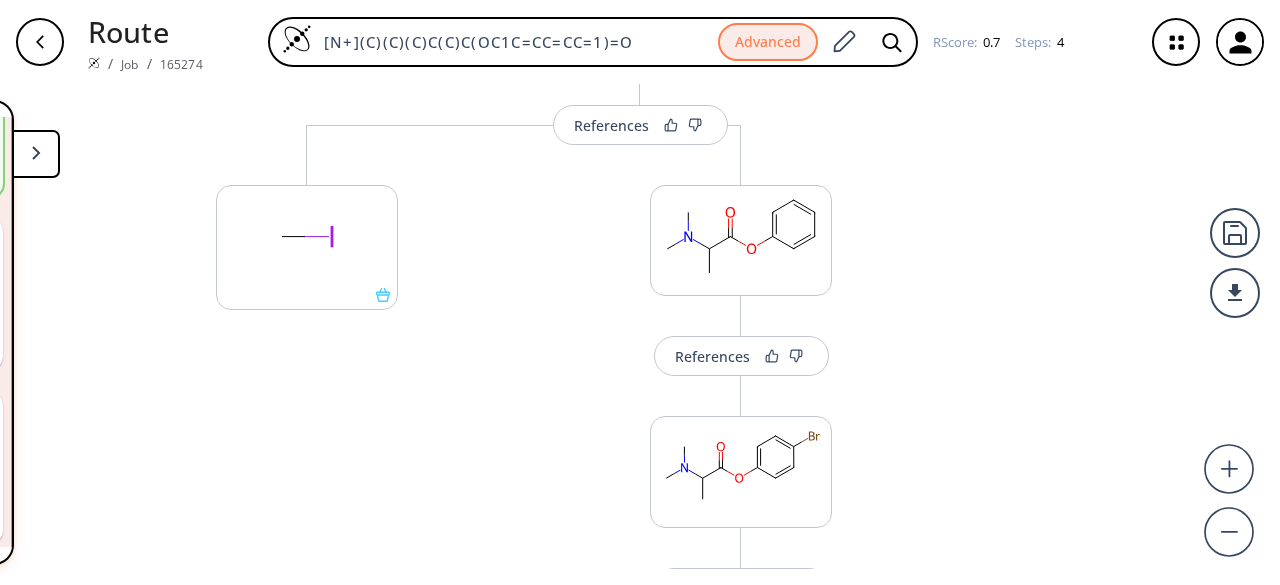 click at bounding box center (40, 42) 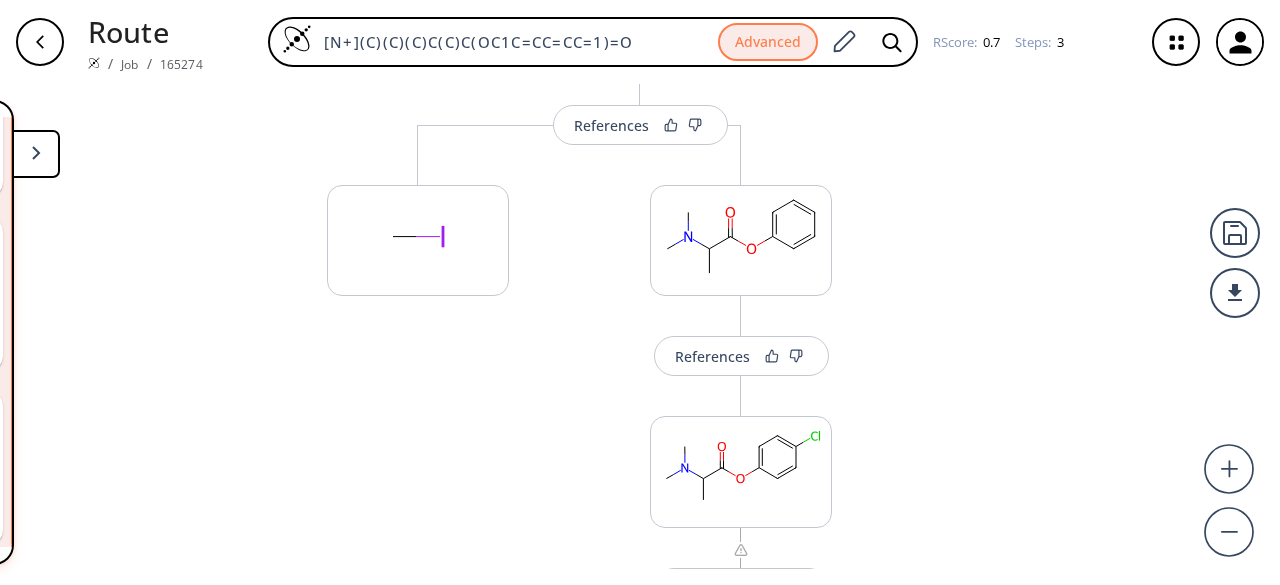 scroll, scrollTop: 500, scrollLeft: 0, axis: vertical 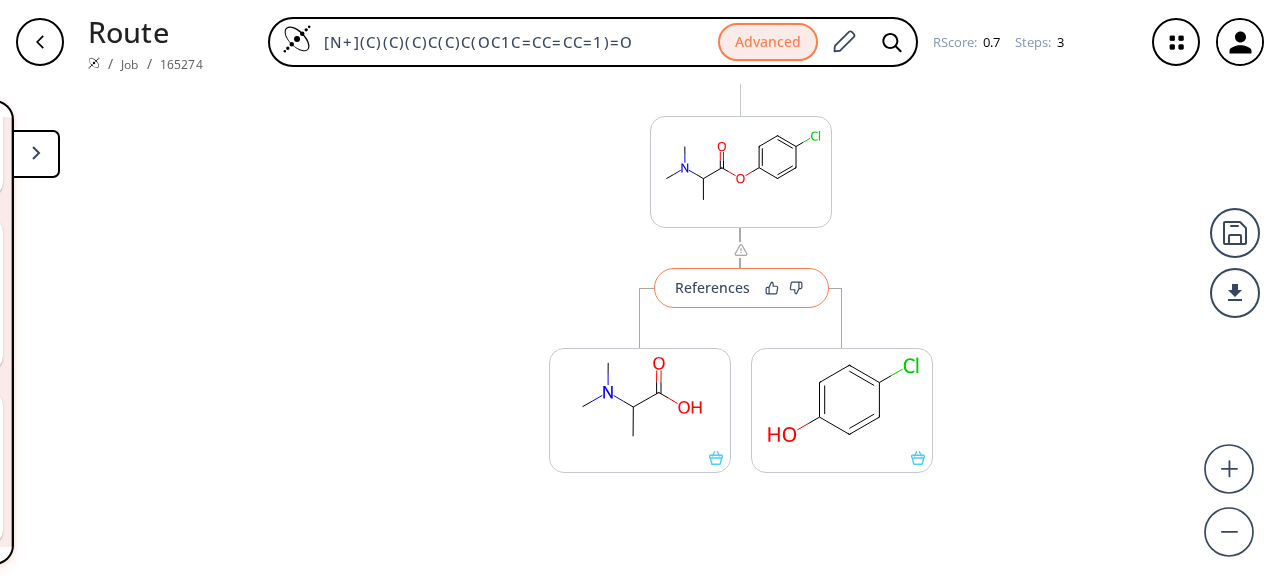 click on "References" at bounding box center [741, 288] 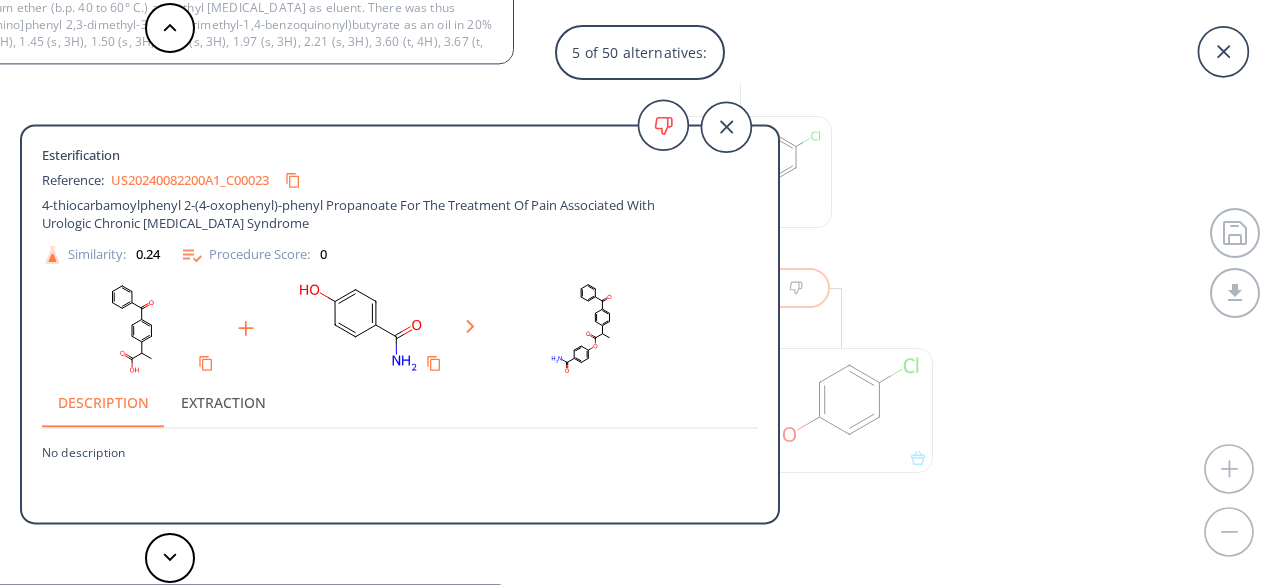 scroll, scrollTop: 20, scrollLeft: 0, axis: vertical 